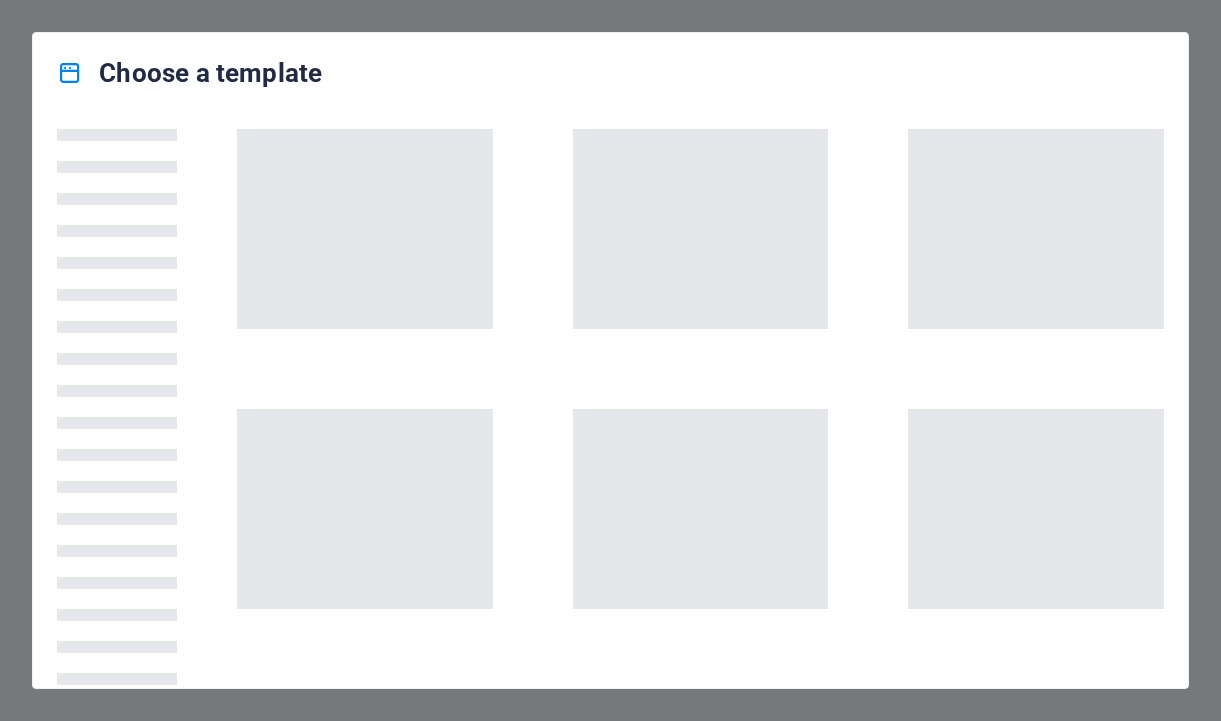 scroll, scrollTop: 0, scrollLeft: 0, axis: both 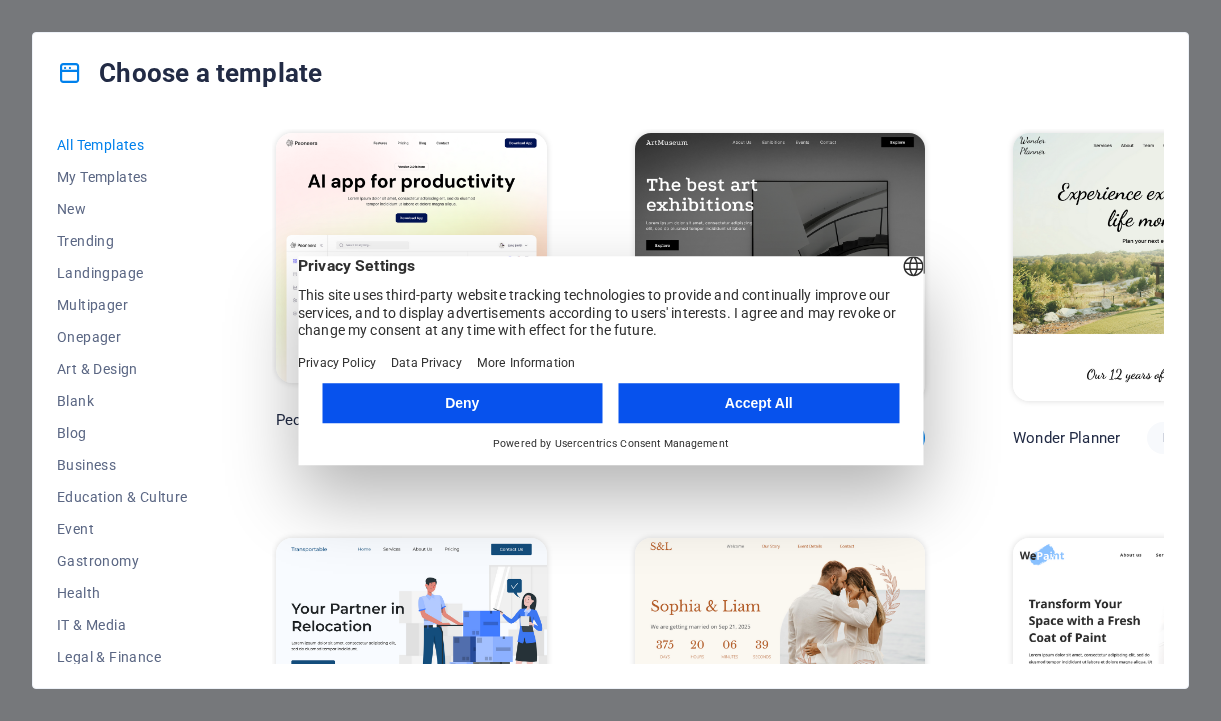click on "Accept All" at bounding box center [759, 403] 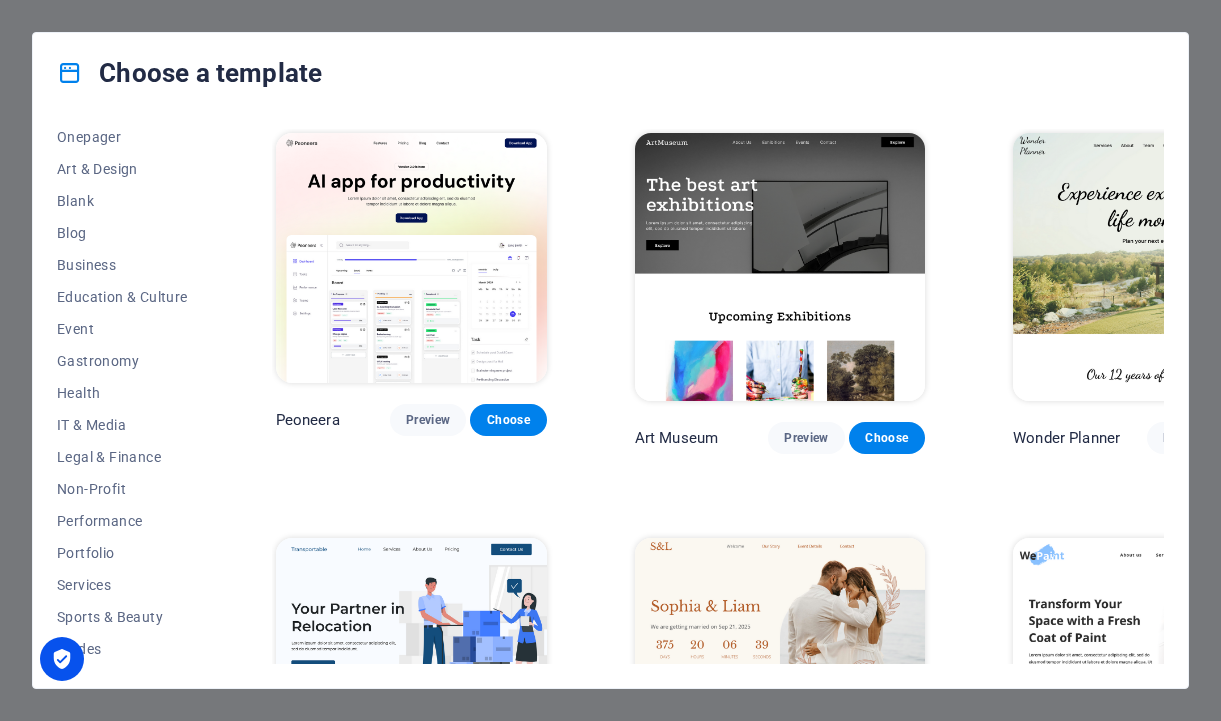 scroll, scrollTop: 265, scrollLeft: 0, axis: vertical 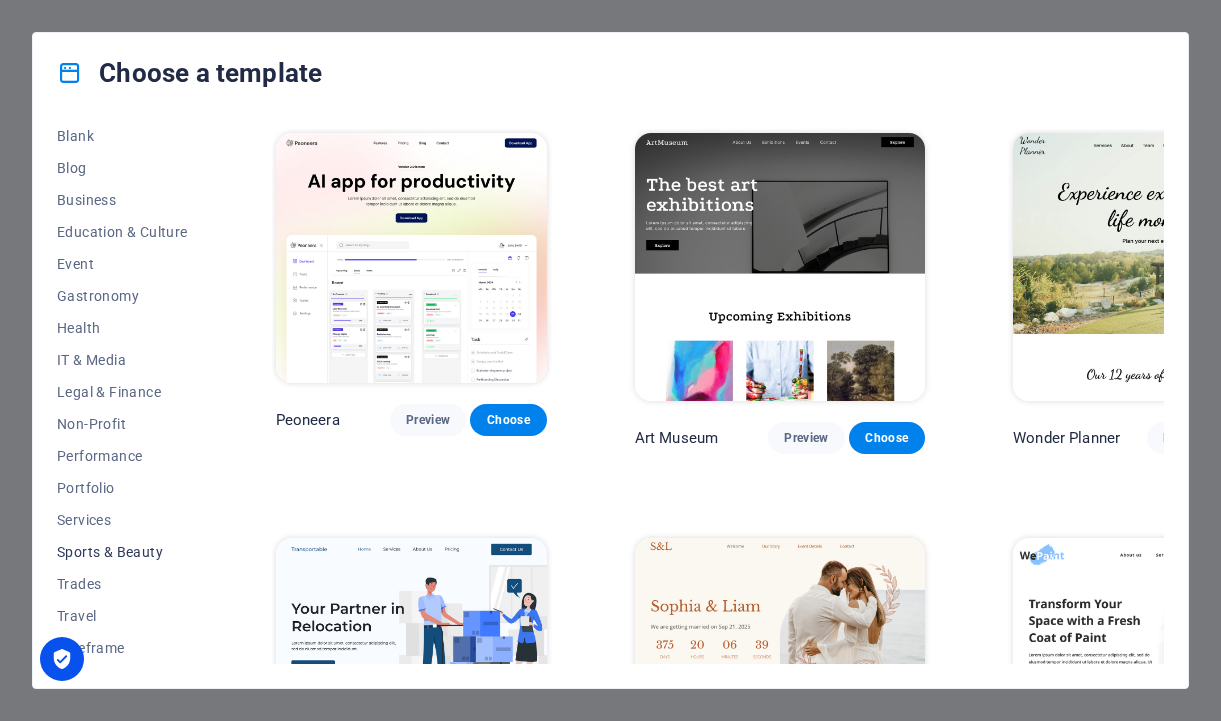 click on "Sports & Beauty" at bounding box center [122, 552] 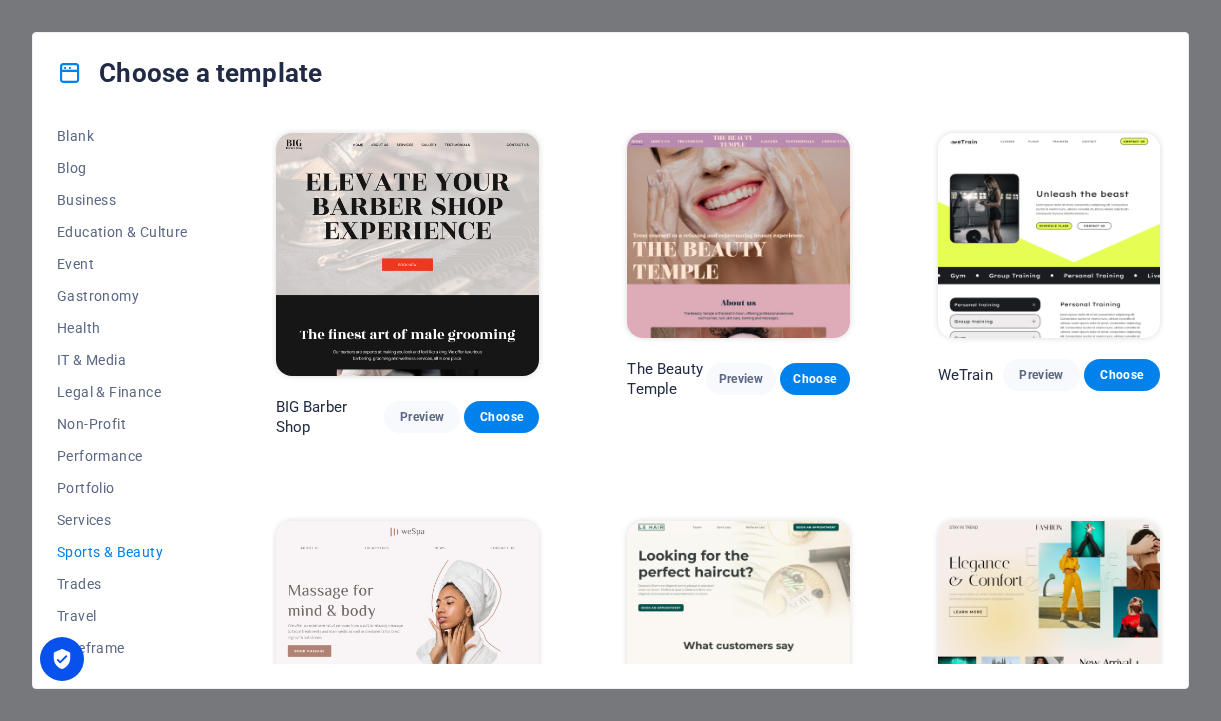click on "BIG Barber Shop Preview Choose The Beauty Temple Preview Choose WeTrain Preview Choose WeSpa Preview Choose Le Hair Preview Choose Fashion Preview Choose Yoga Preview Choose Gentleman Preview Choose Vinyasa Preview Choose BeFit PHYSIOTHERAPY Preview Choose Sharky Fitness Preview Choose Beautyfull Preview Choose Williams Preview Choose Maganda Preview Choose Benson & Barnett Preview Choose" at bounding box center (718, 1047) 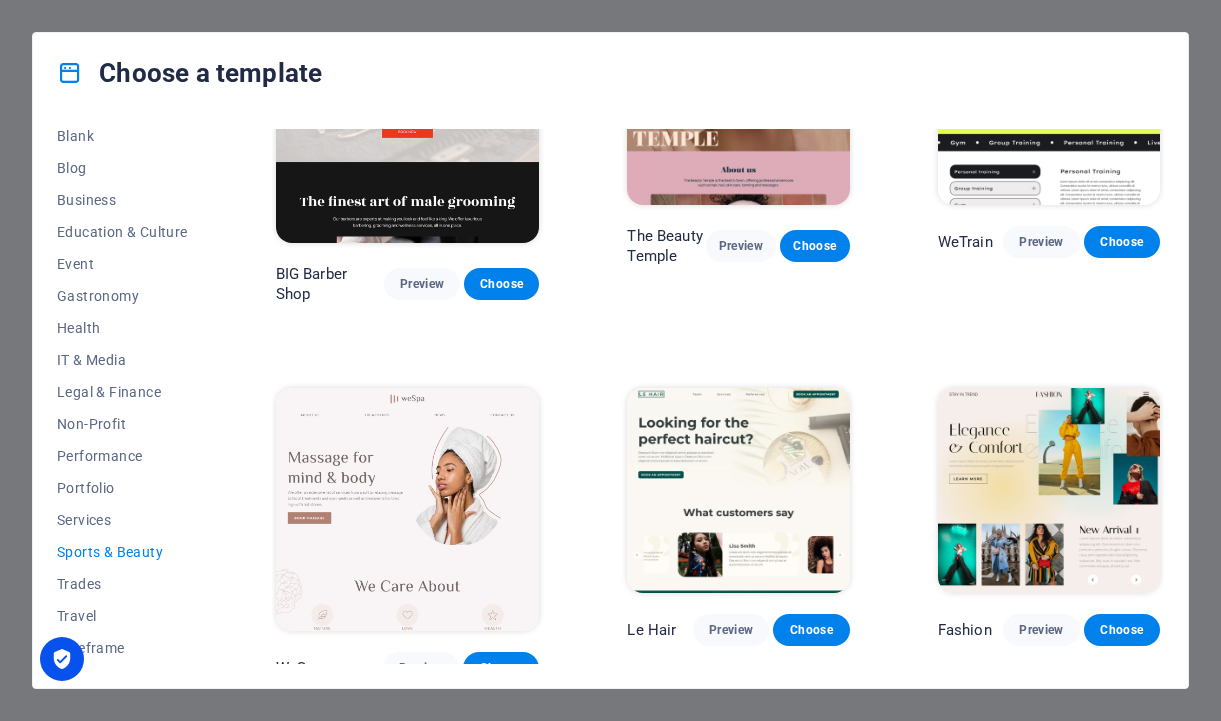 scroll, scrollTop: 0, scrollLeft: 0, axis: both 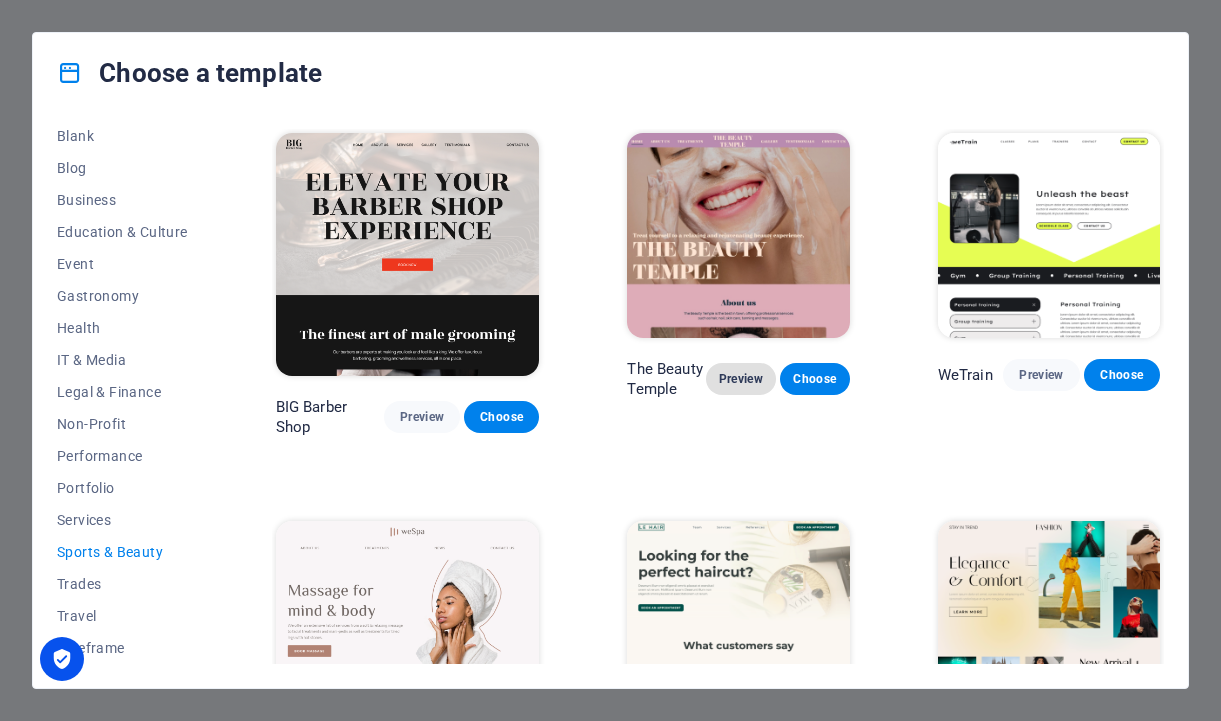 click on "Preview" at bounding box center [741, 379] 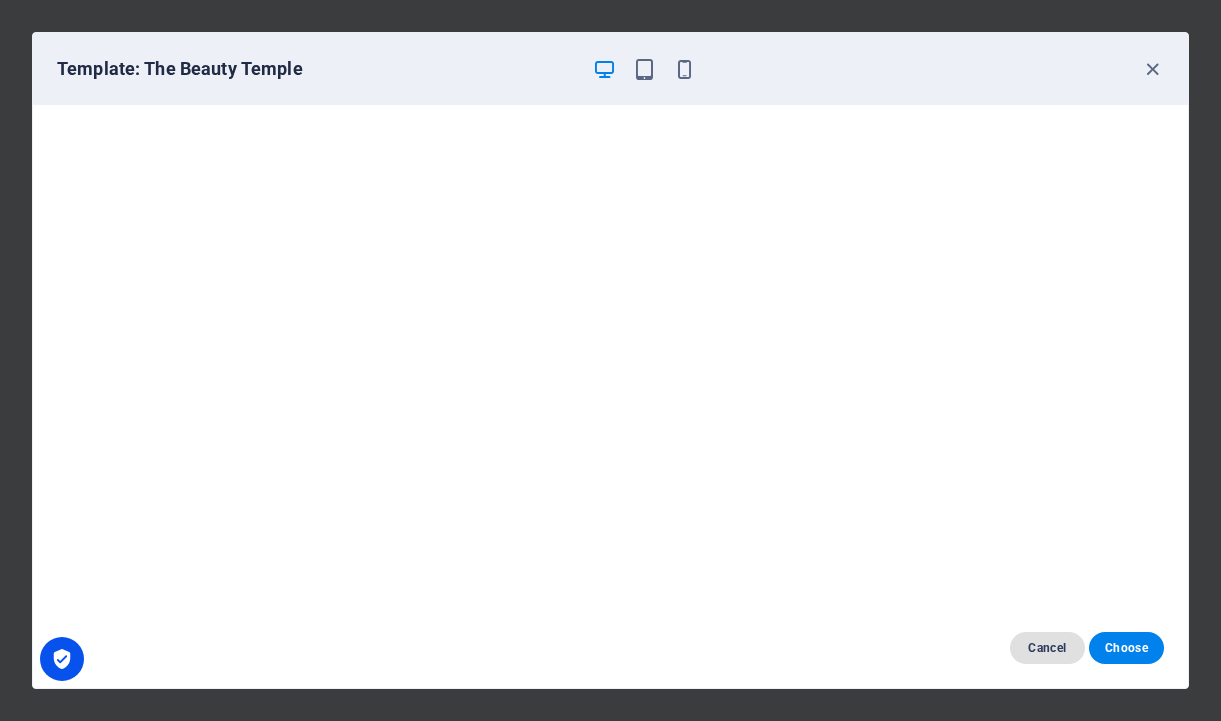 click on "Cancel" at bounding box center [1047, 648] 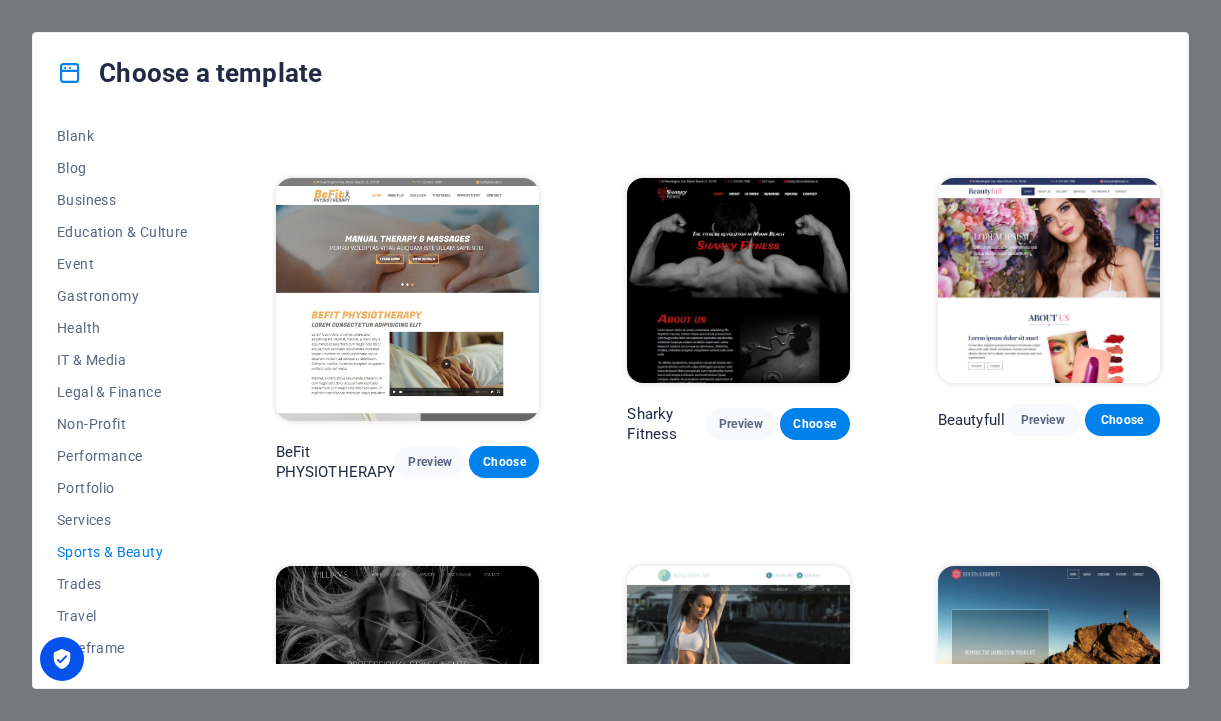 scroll, scrollTop: 1300, scrollLeft: 0, axis: vertical 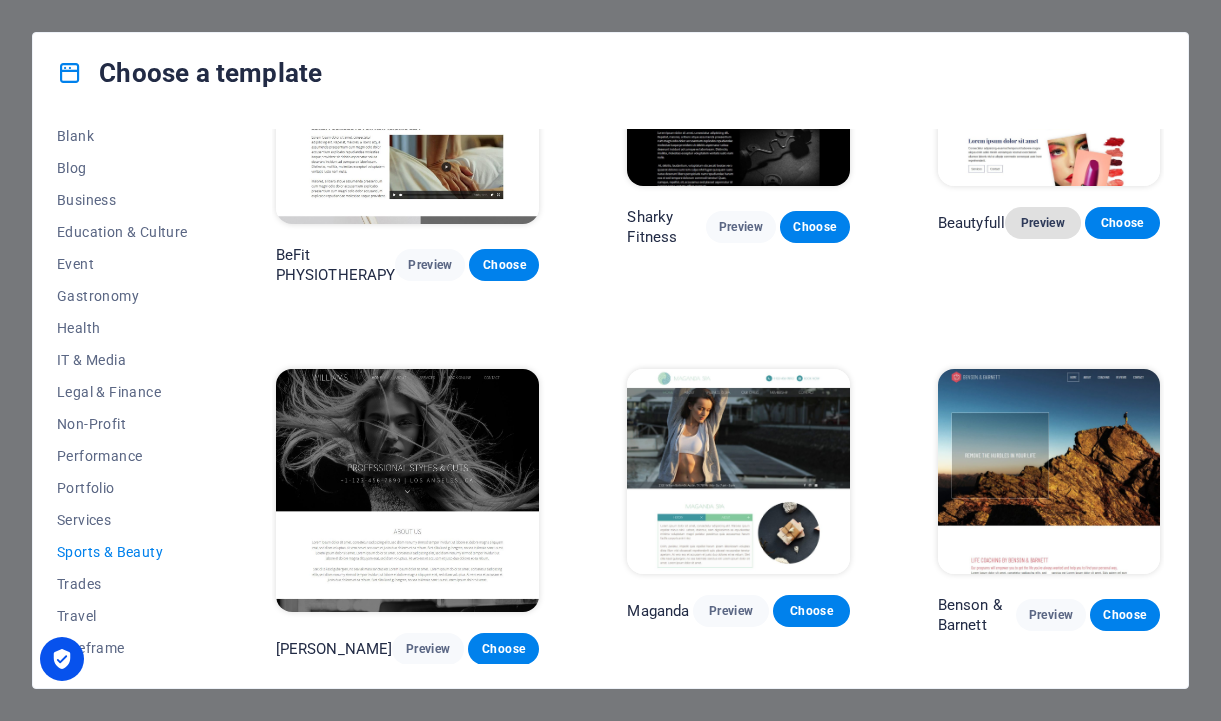 click on "Preview" at bounding box center (1042, 223) 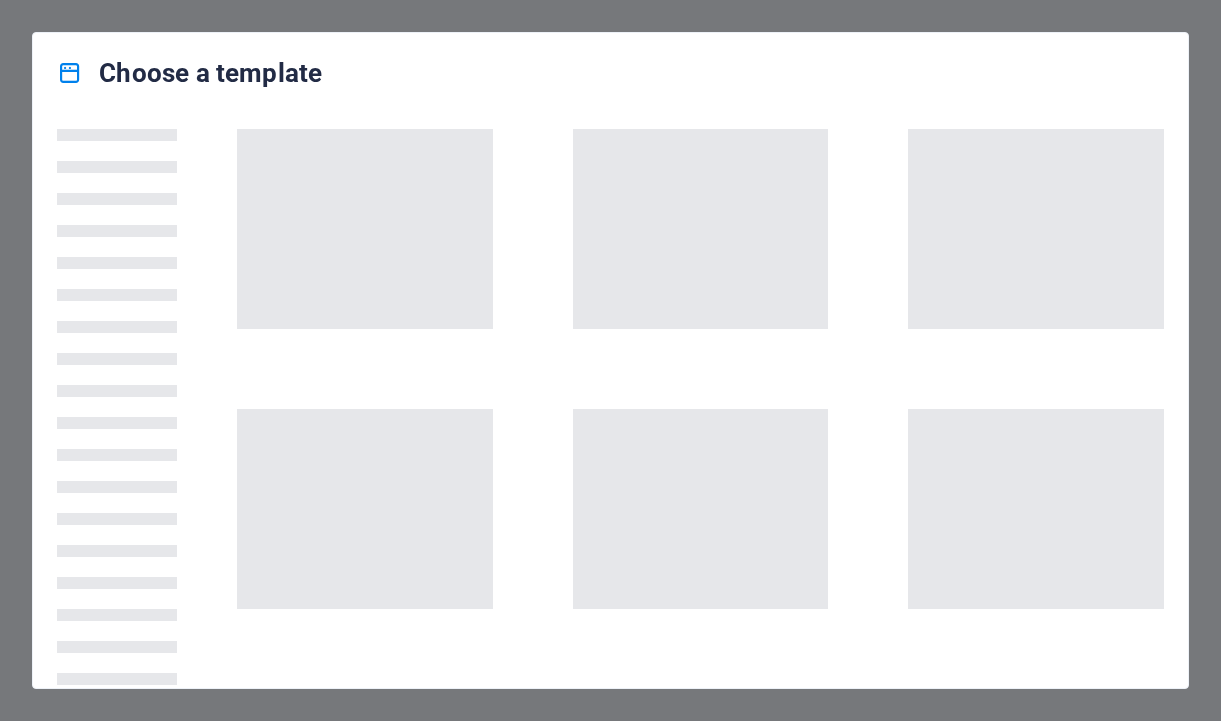scroll, scrollTop: 0, scrollLeft: 0, axis: both 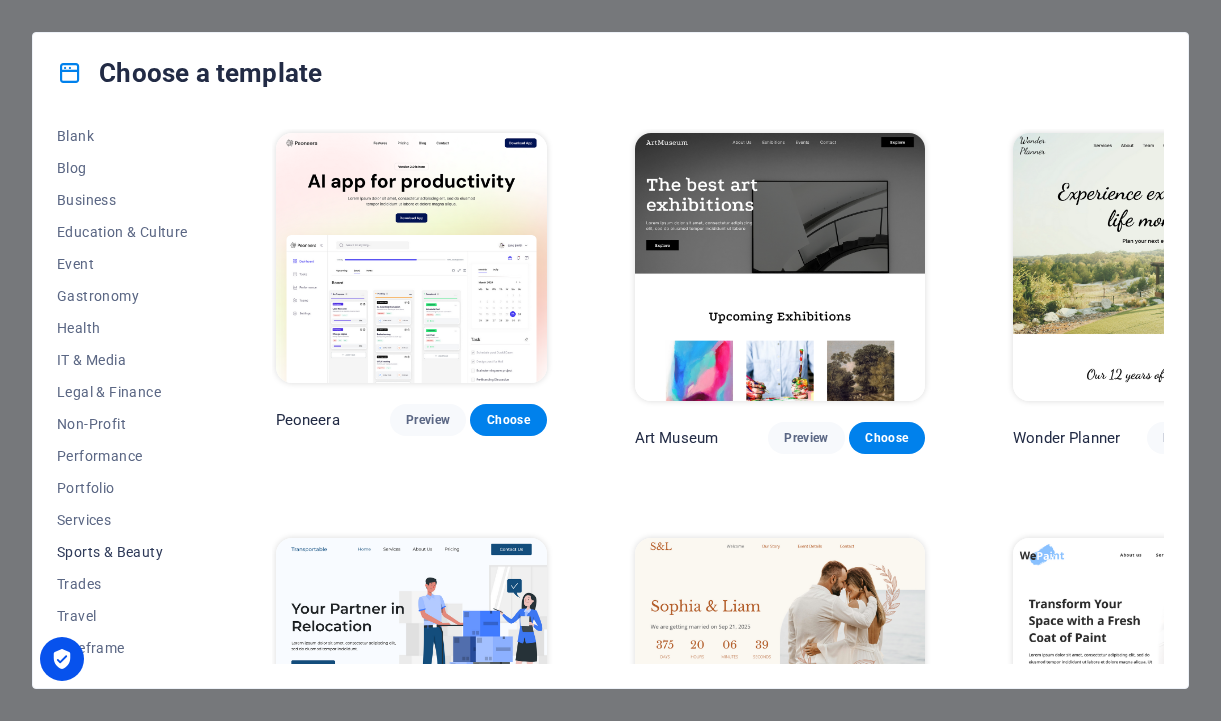 click on "Sports & Beauty" at bounding box center (122, 552) 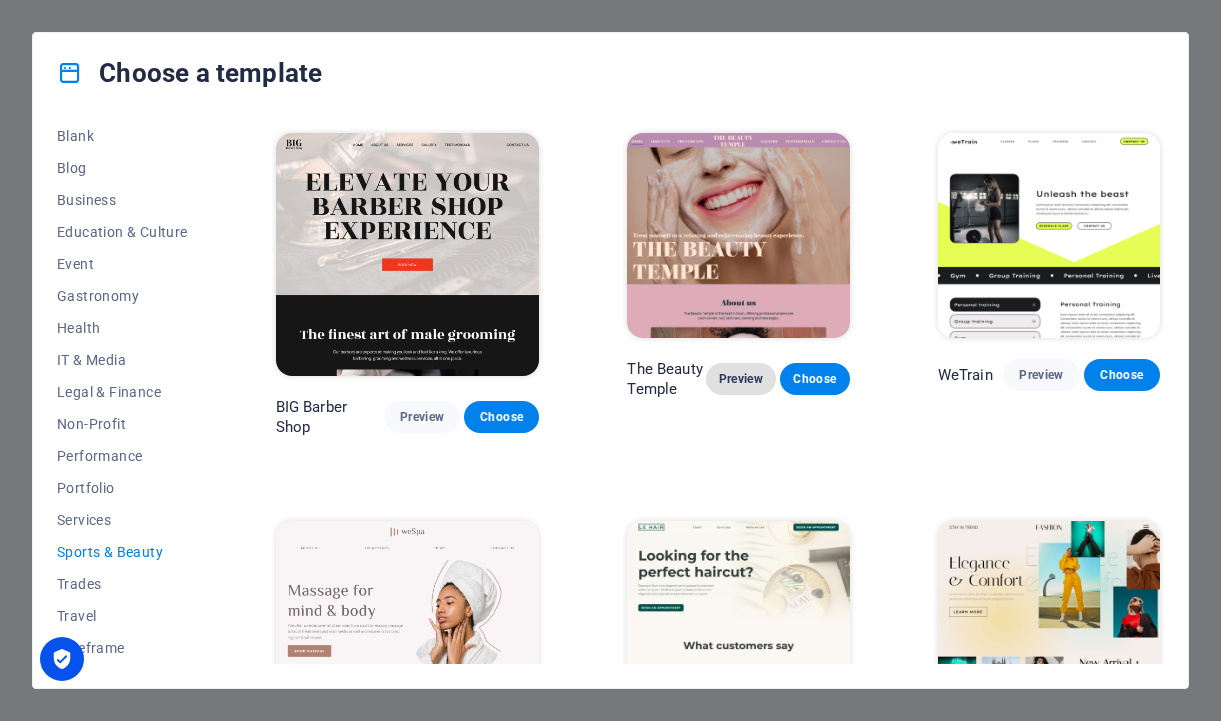 click on "Preview" at bounding box center [741, 379] 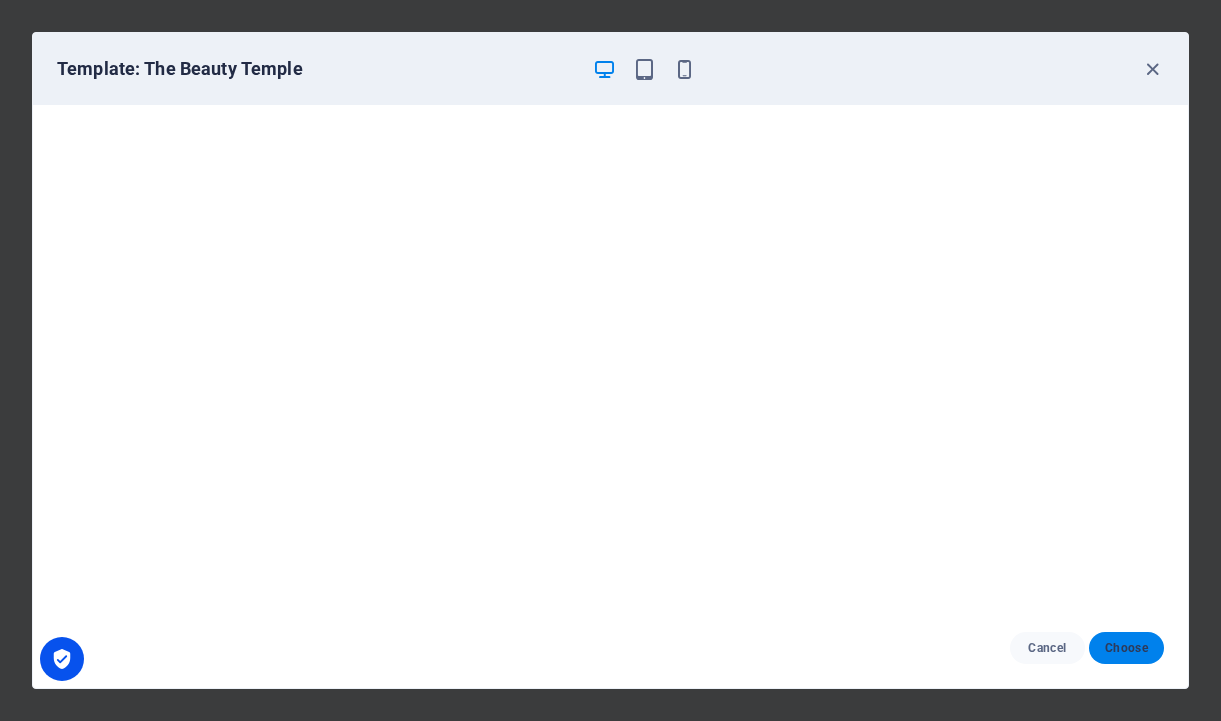 click on "Choose" at bounding box center (1126, 648) 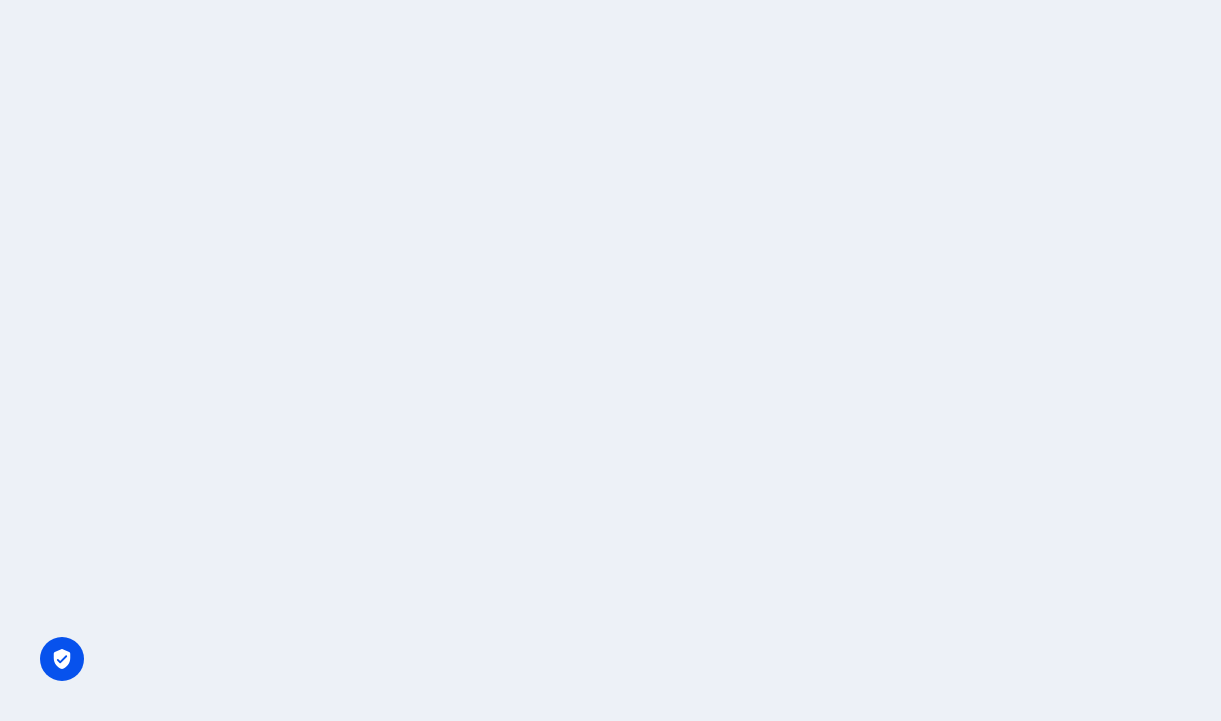 scroll, scrollTop: 0, scrollLeft: 0, axis: both 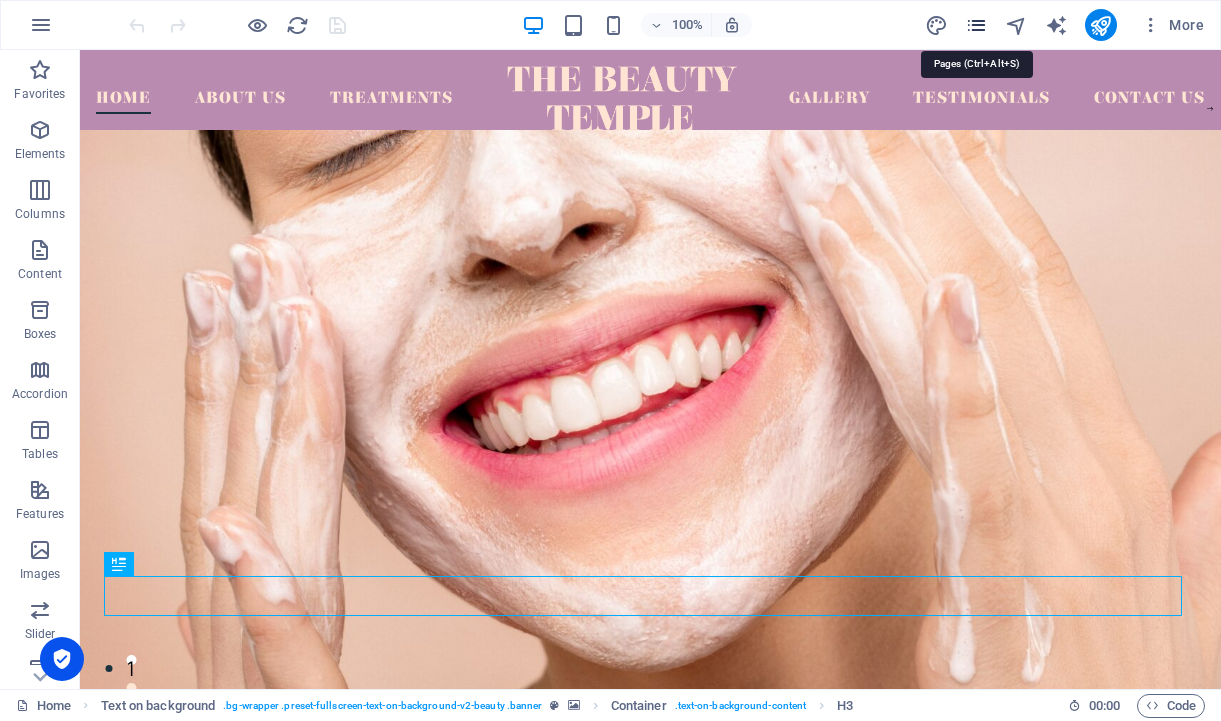 click at bounding box center (976, 25) 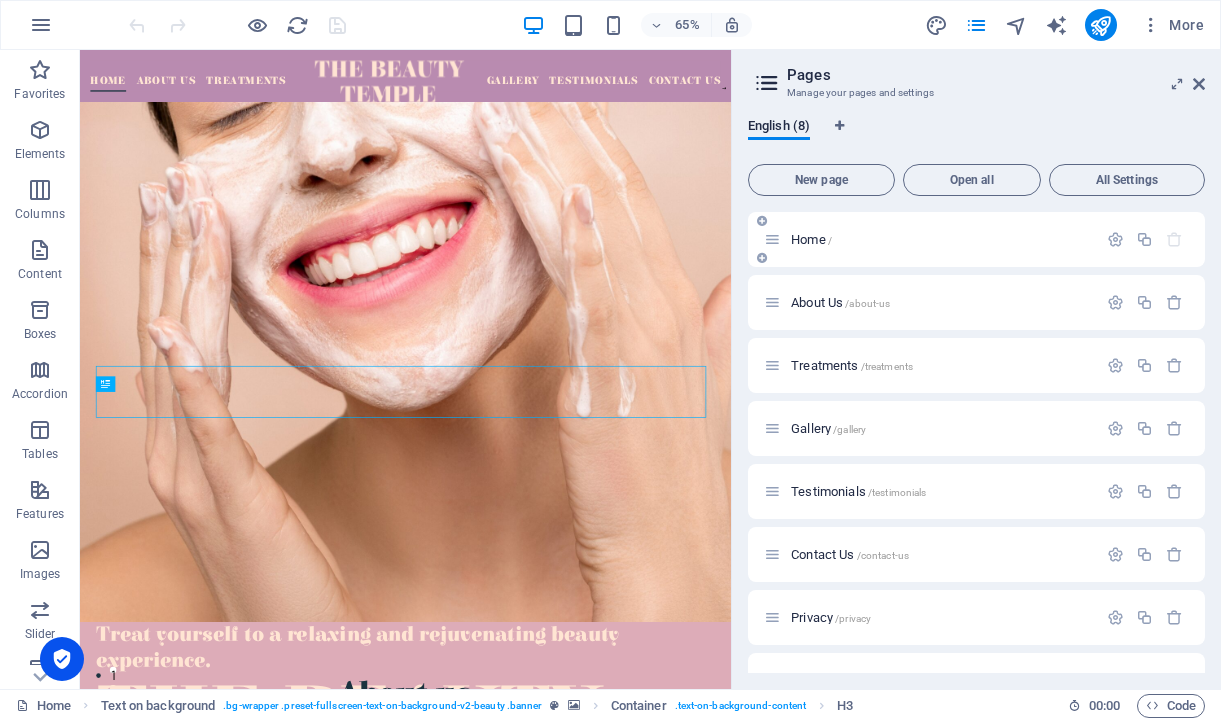 click on "Home /" at bounding box center [941, 239] 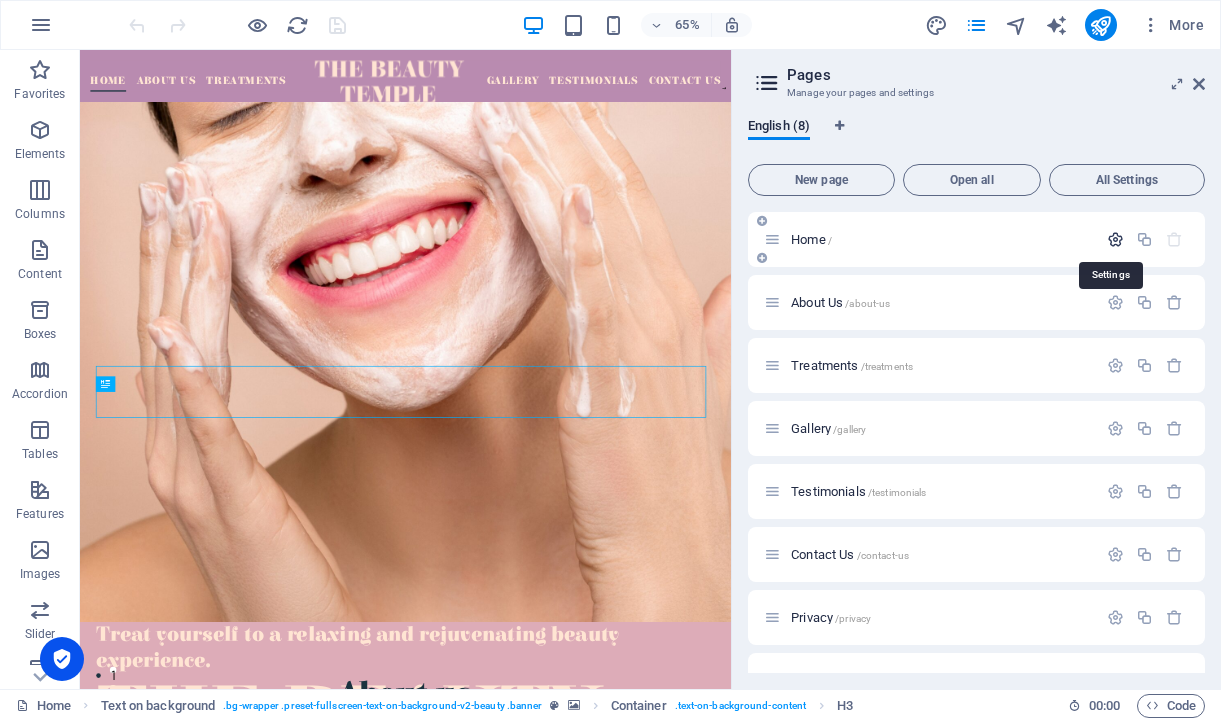 click at bounding box center (1115, 239) 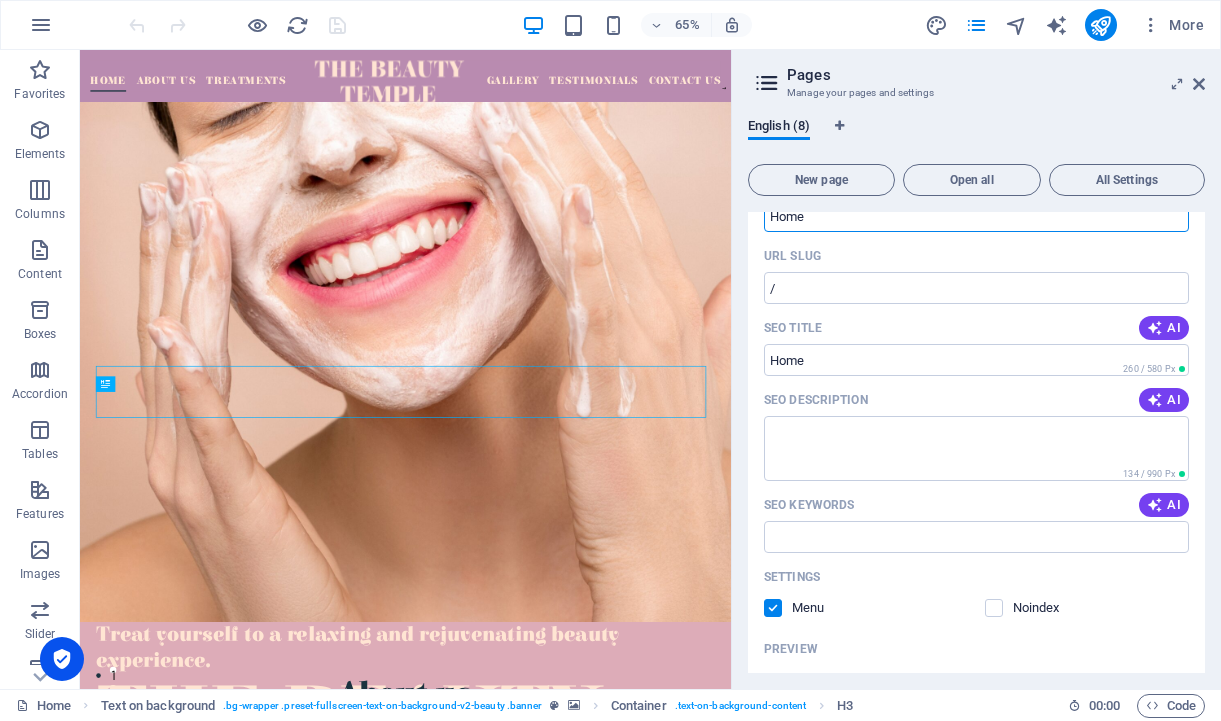 scroll, scrollTop: 0, scrollLeft: 0, axis: both 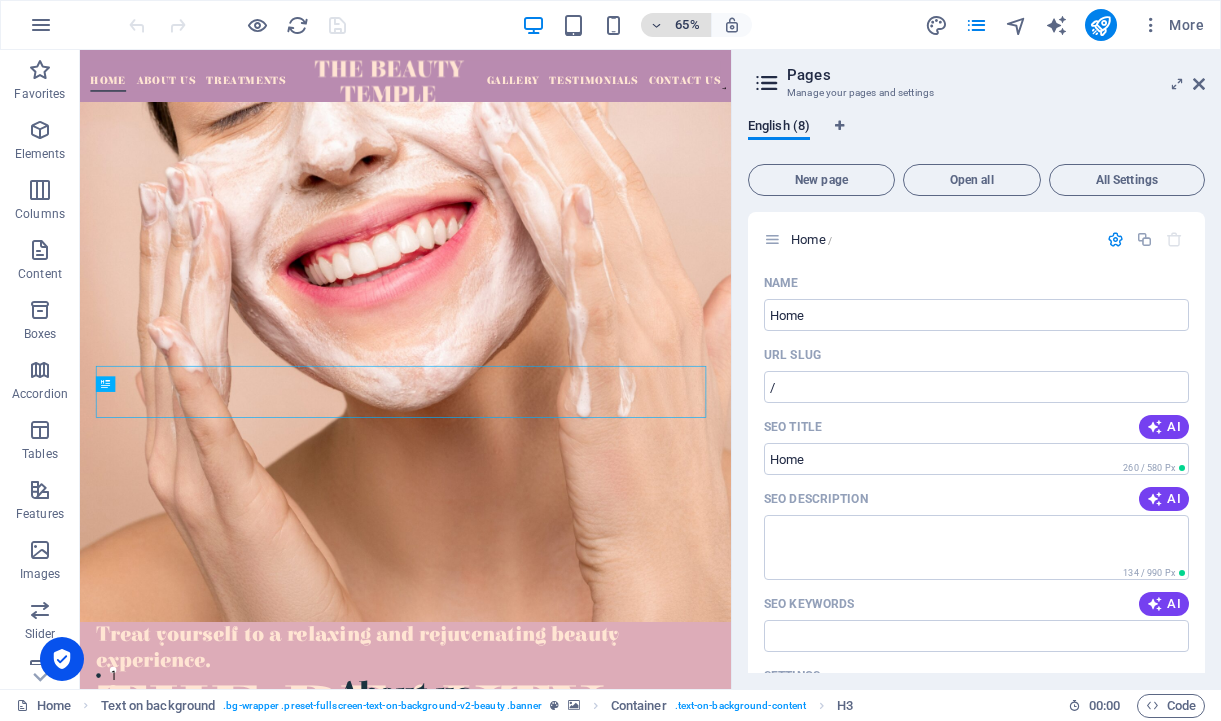 click at bounding box center [656, 25] 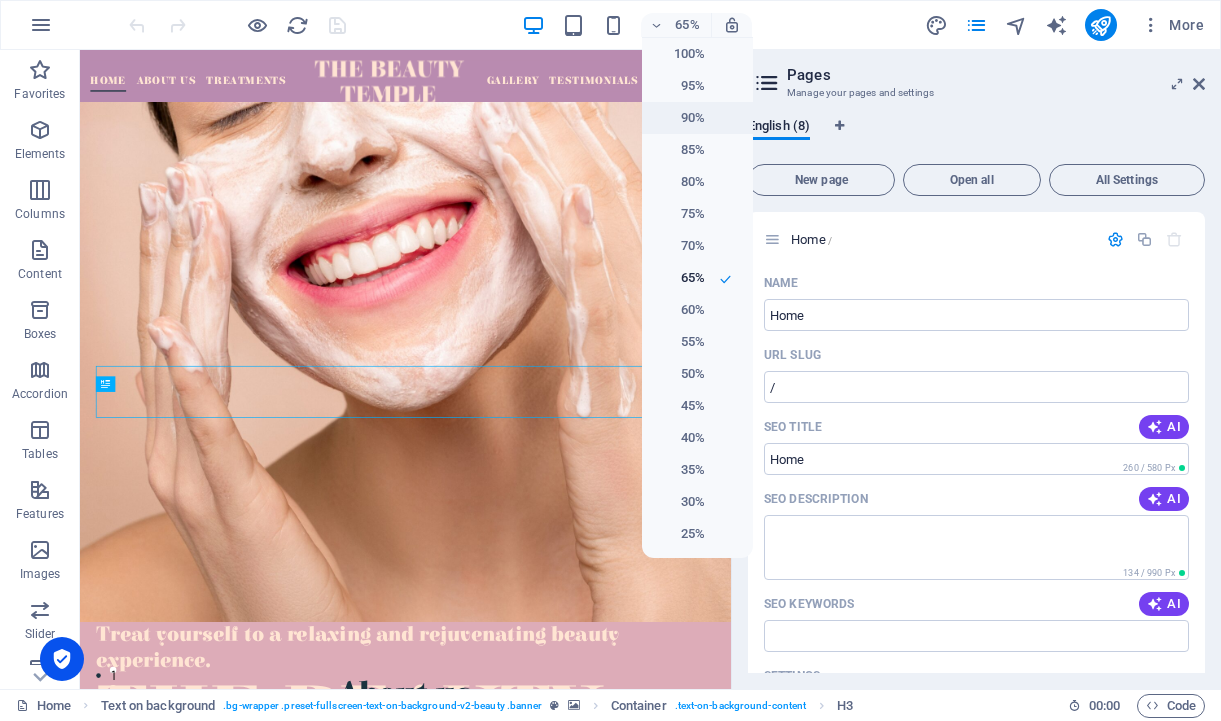 click on "90%" at bounding box center [679, 118] 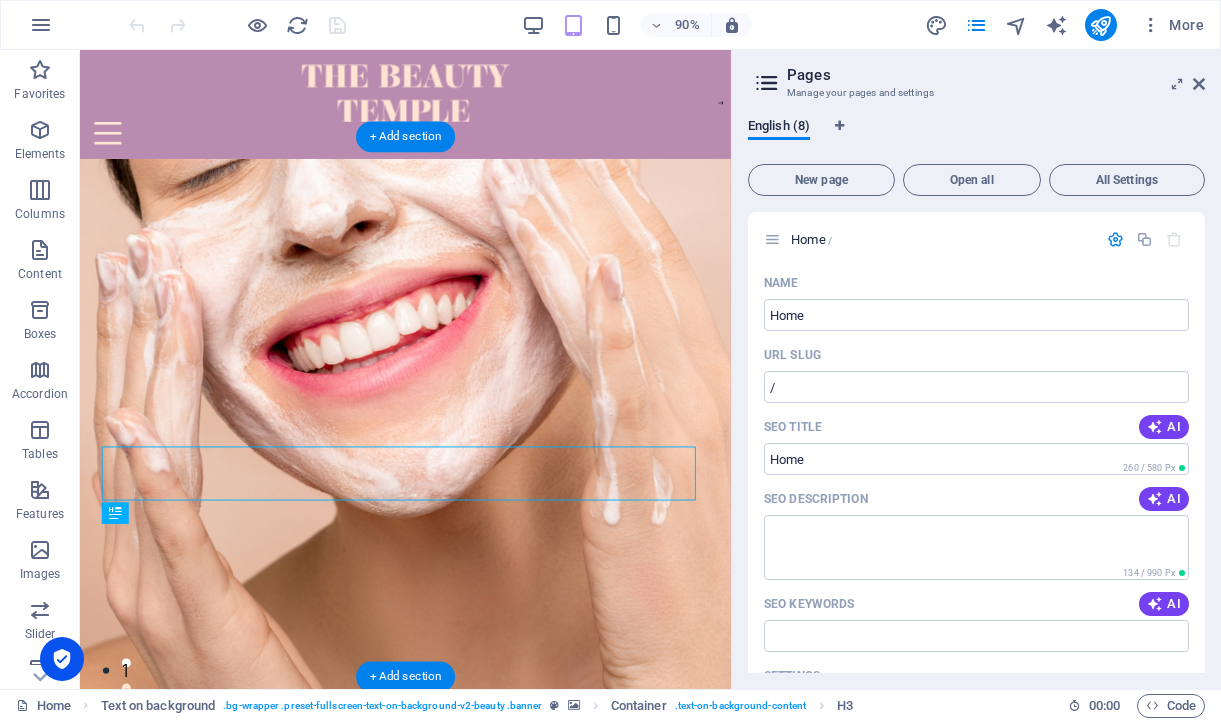 click at bounding box center [441, 571] 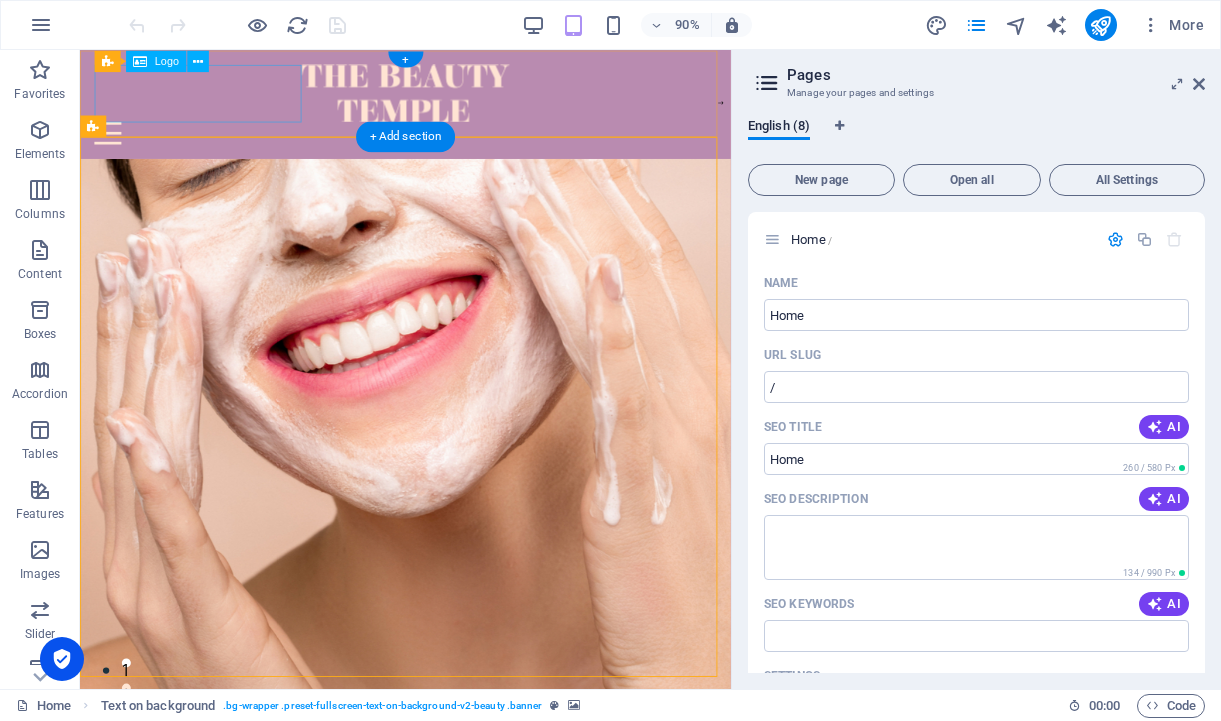 click at bounding box center [441, 98] 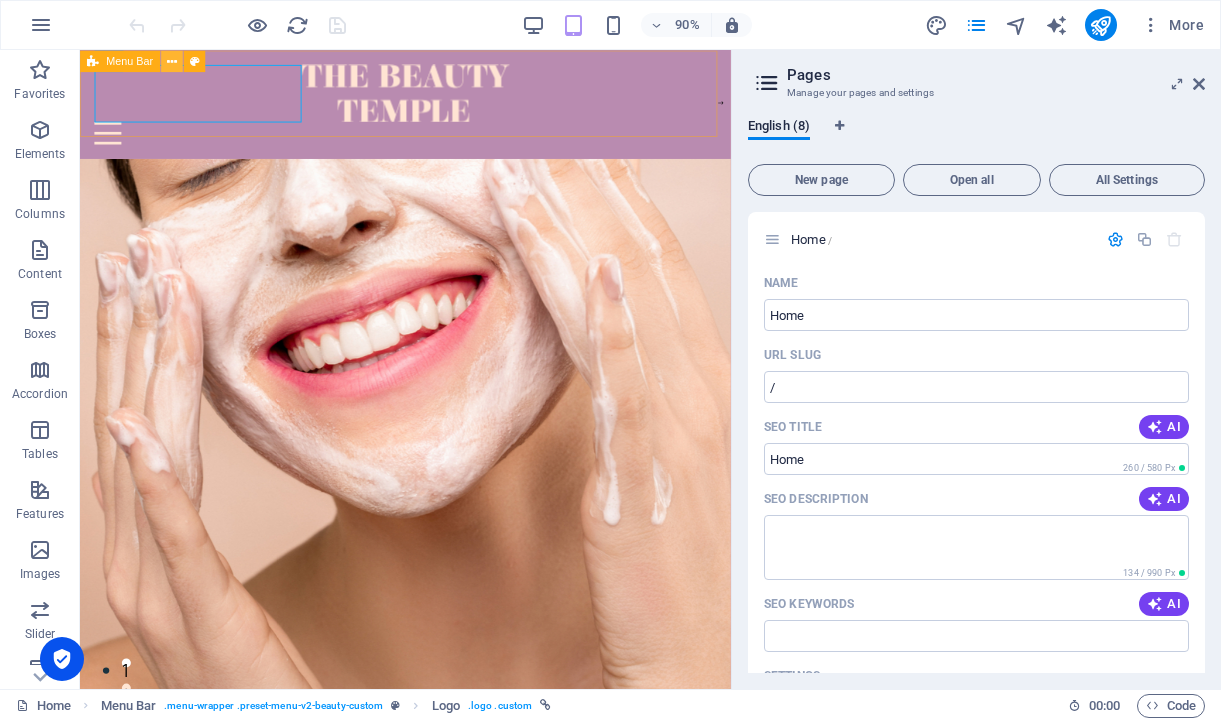 click at bounding box center [172, 60] 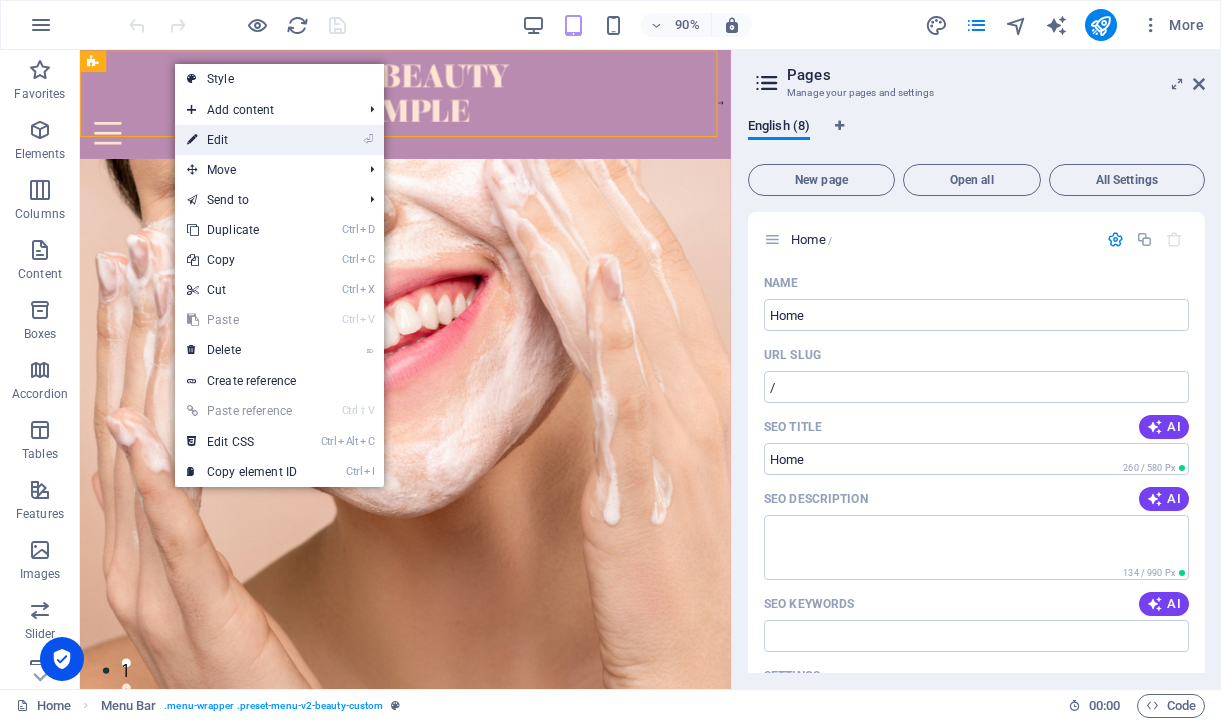 click on "⏎  Edit" at bounding box center (242, 140) 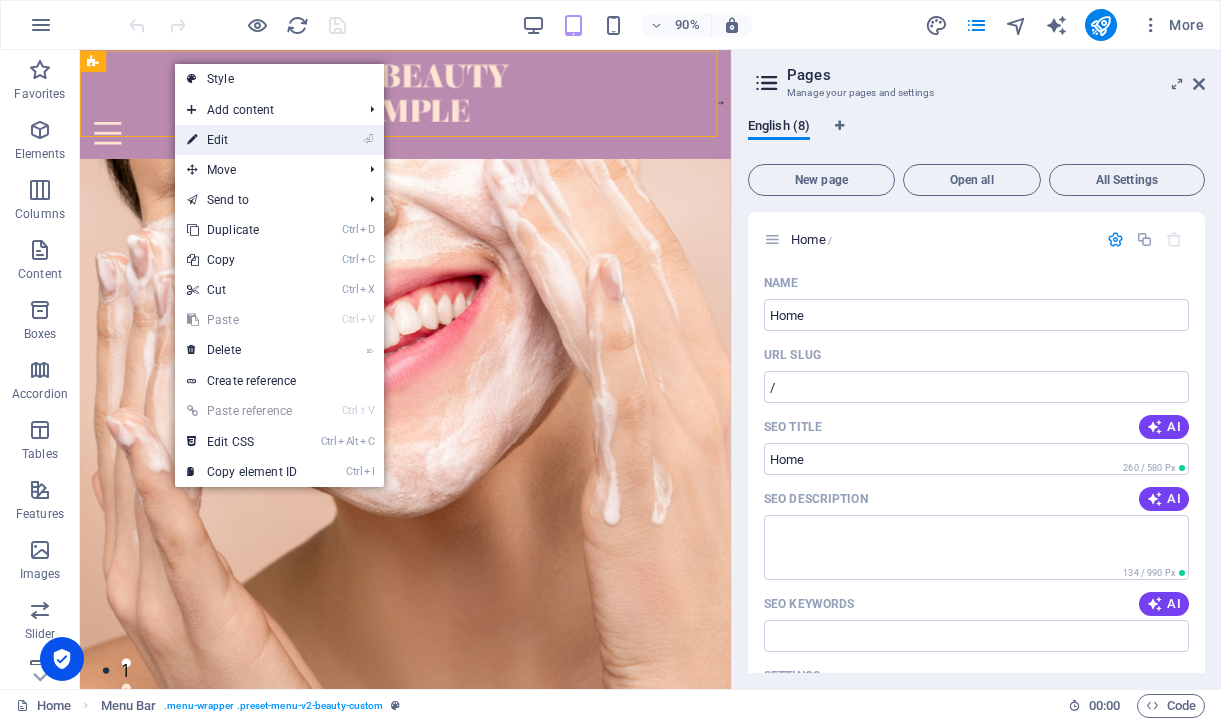 select on "header" 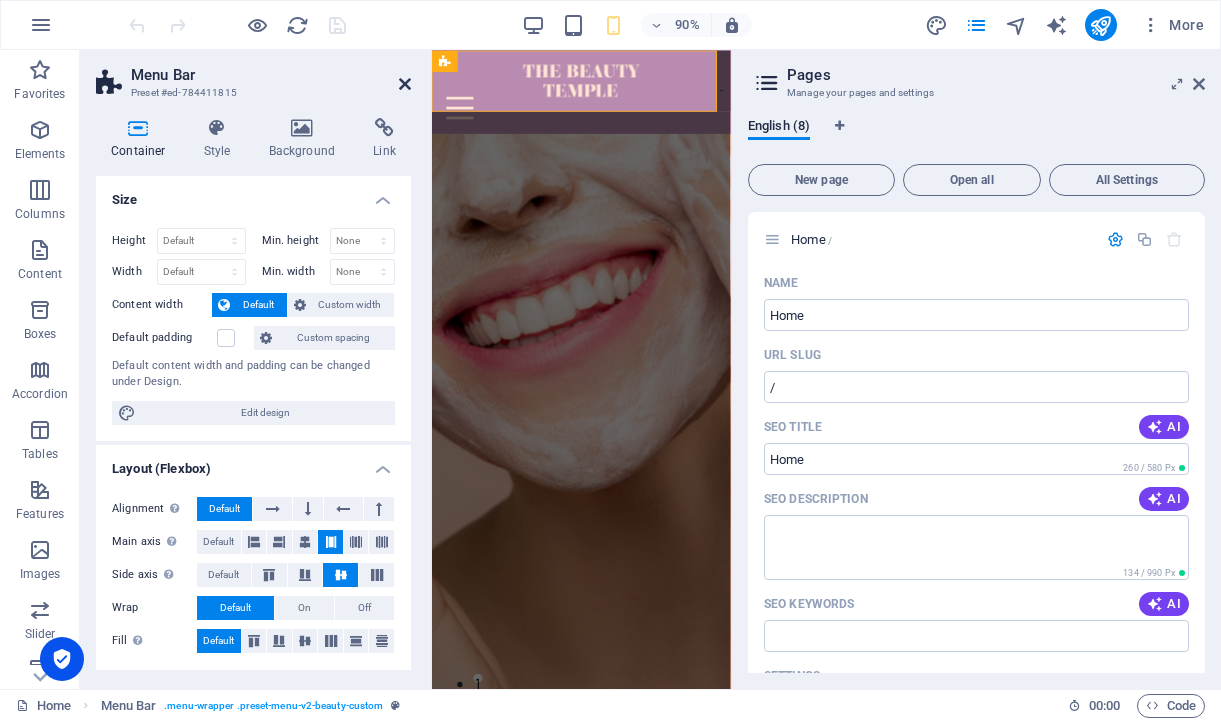 click at bounding box center [405, 84] 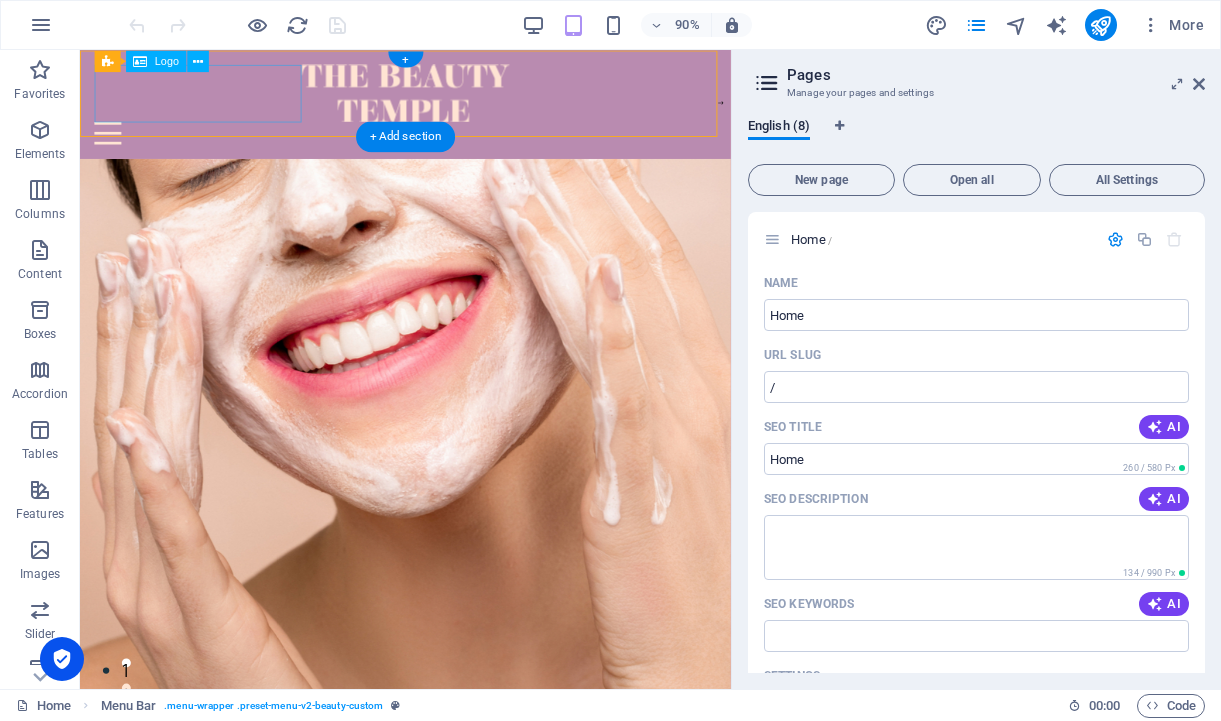 click at bounding box center [441, 98] 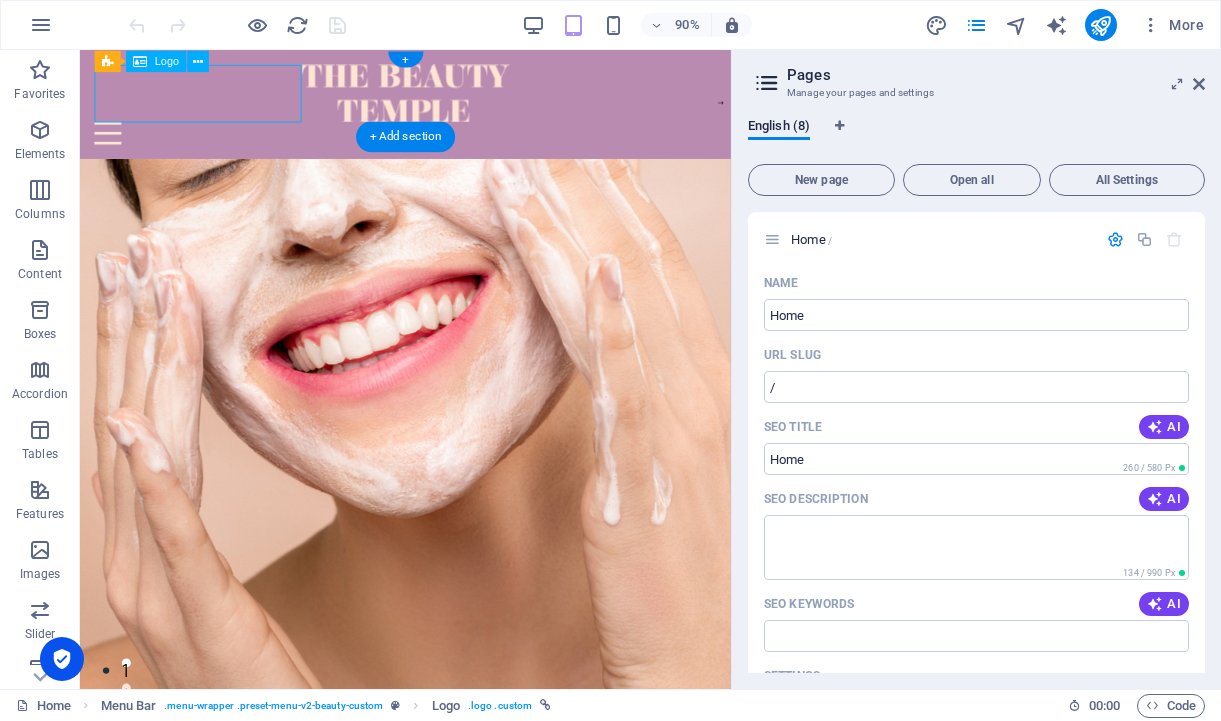 click at bounding box center (441, 98) 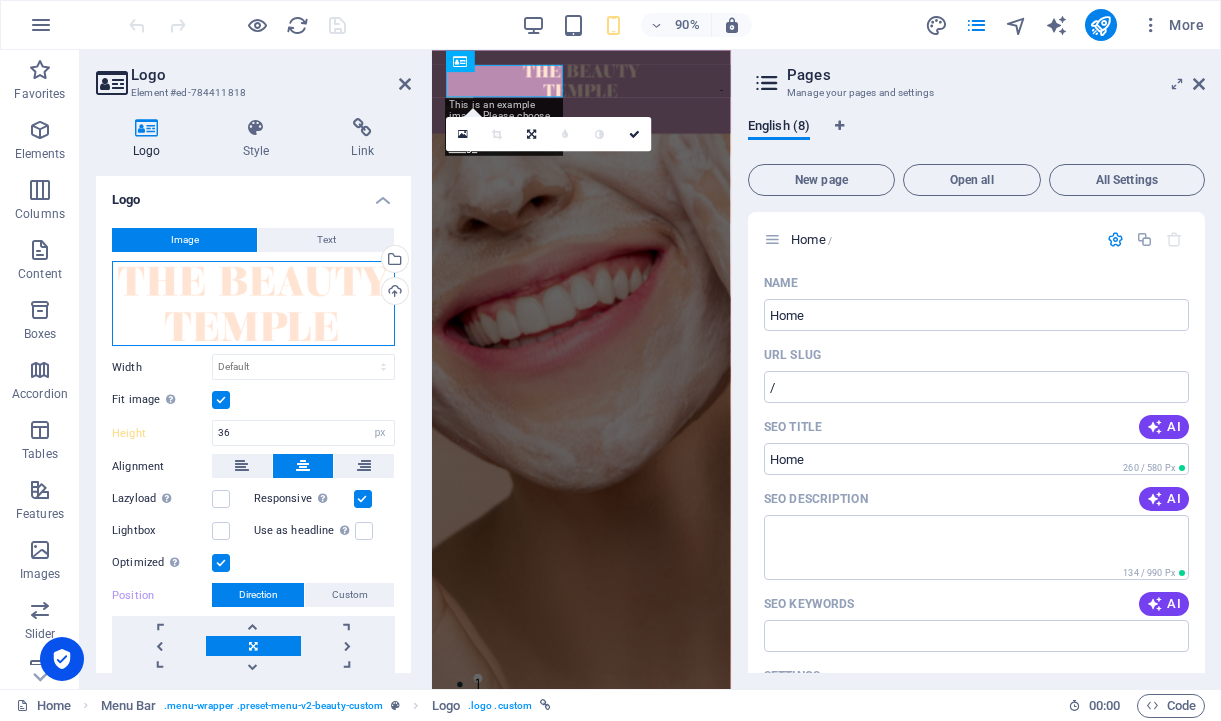 click on "Drag files here, click to choose files or select files from Files or our free stock photos & videos" at bounding box center (253, 304) 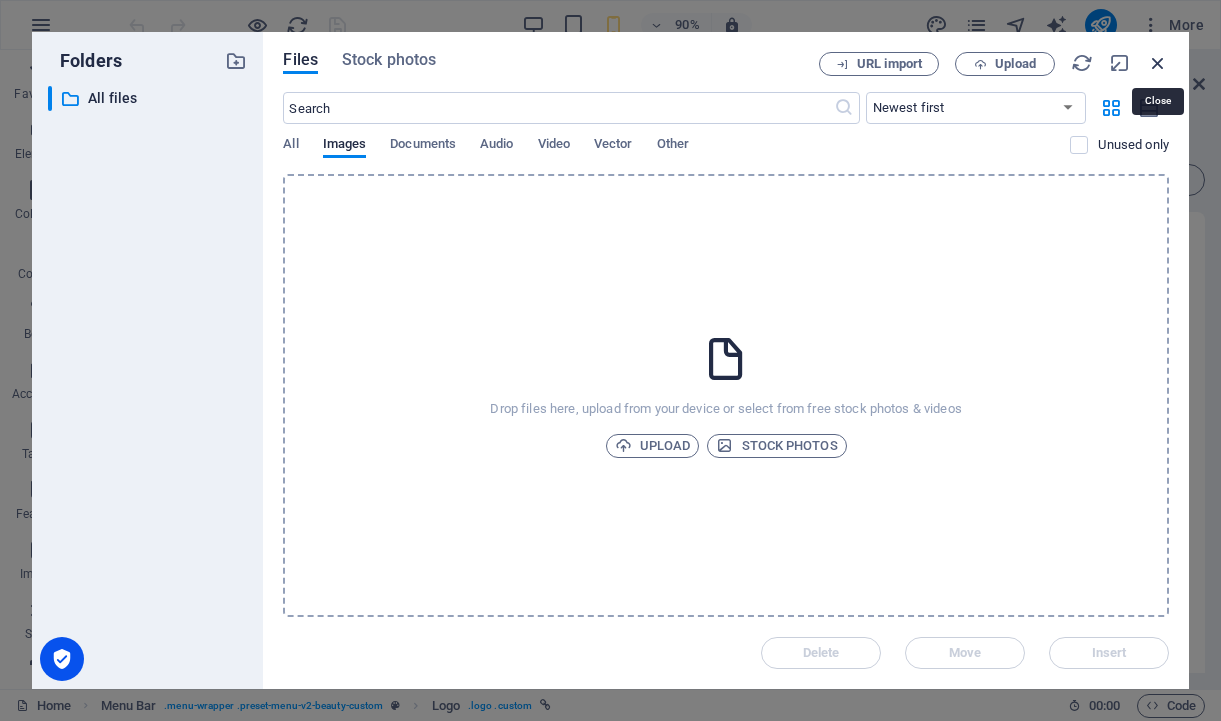 click at bounding box center (1158, 63) 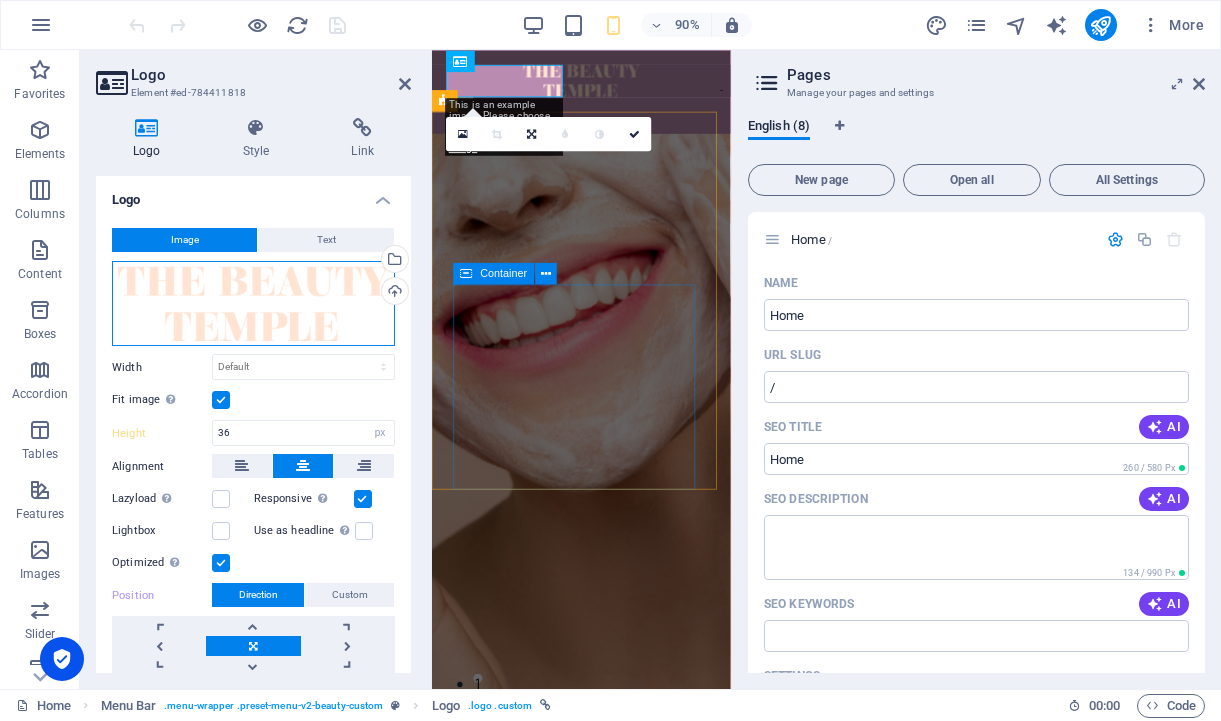 click on "Drag files here, click to choose files or select files from Files or our free stock photos & videos" at bounding box center [253, 304] 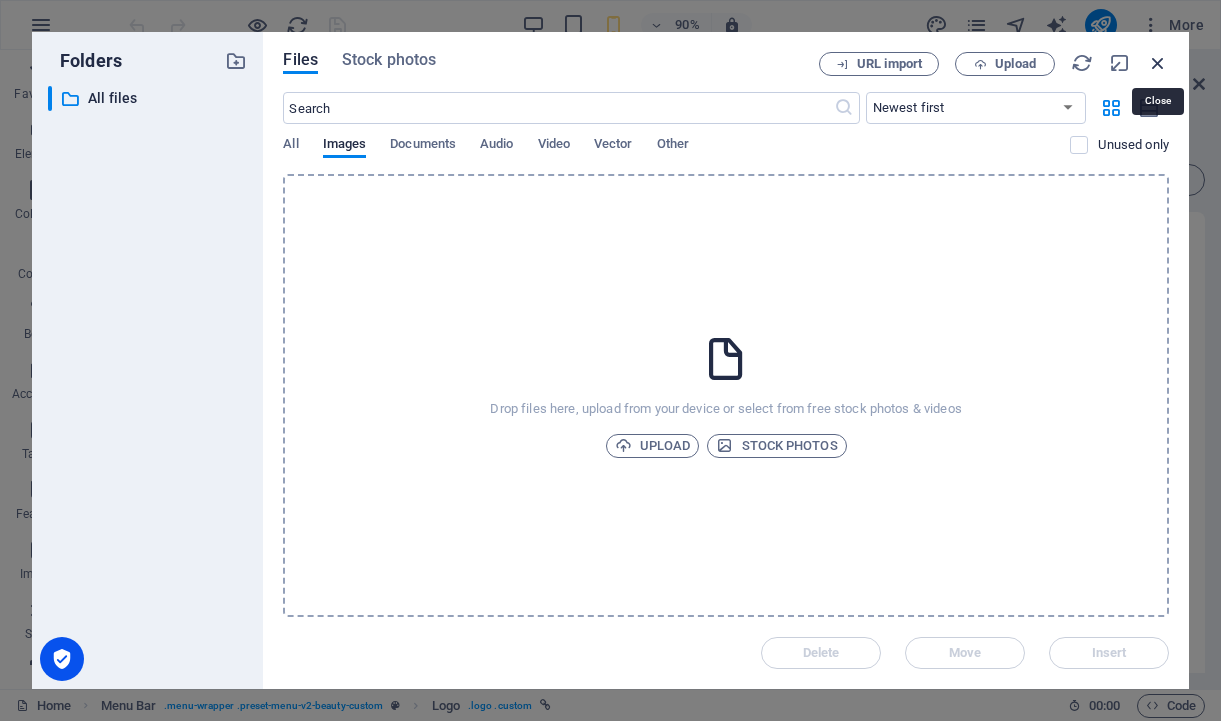 click at bounding box center [1158, 63] 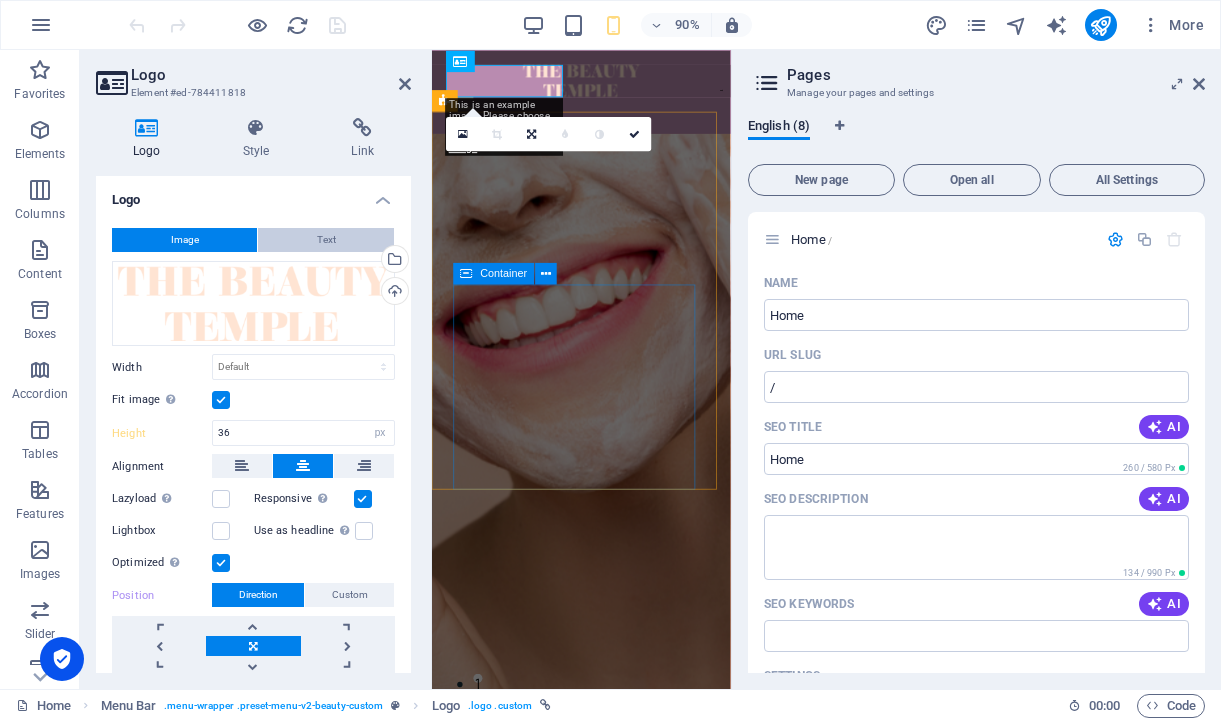 click on "Text" at bounding box center [326, 240] 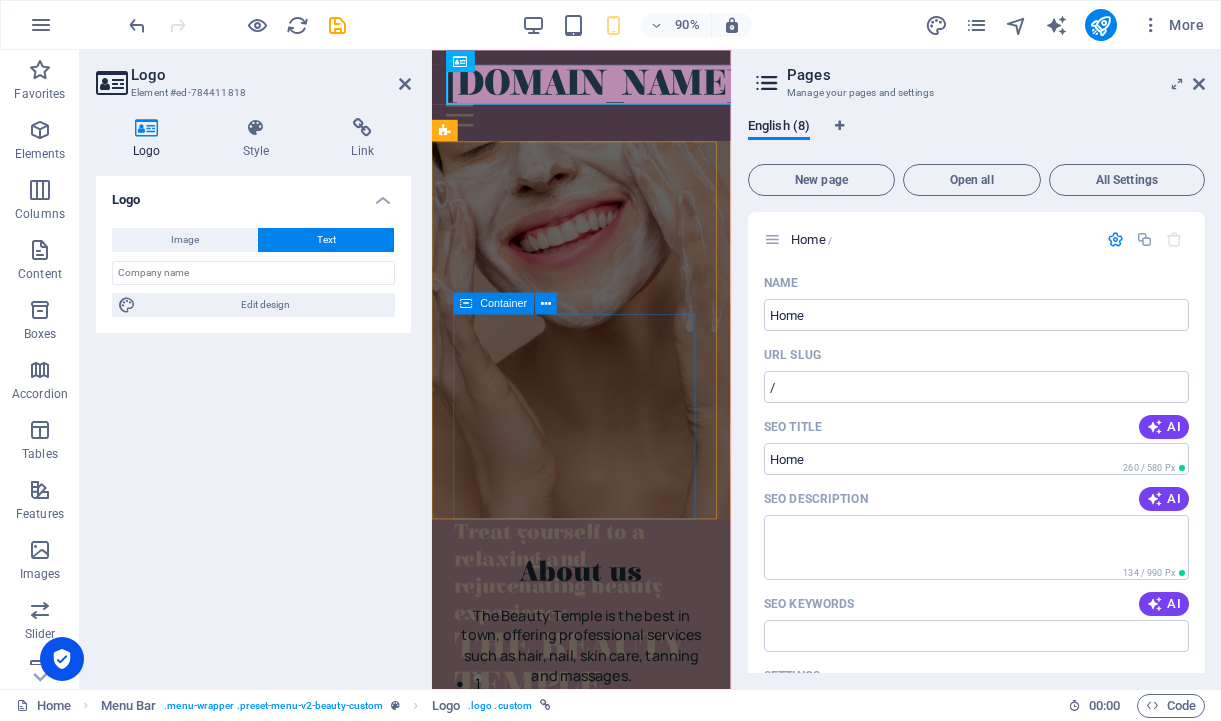 click on "Text" at bounding box center [326, 240] 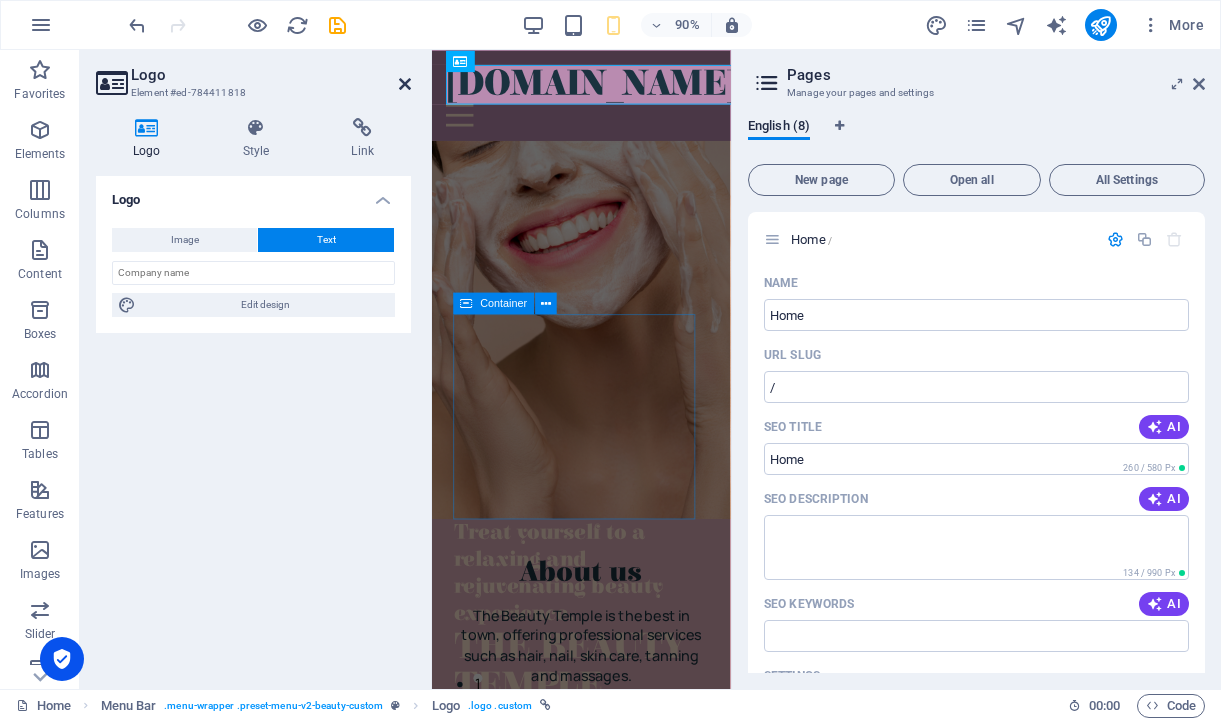 click at bounding box center [405, 84] 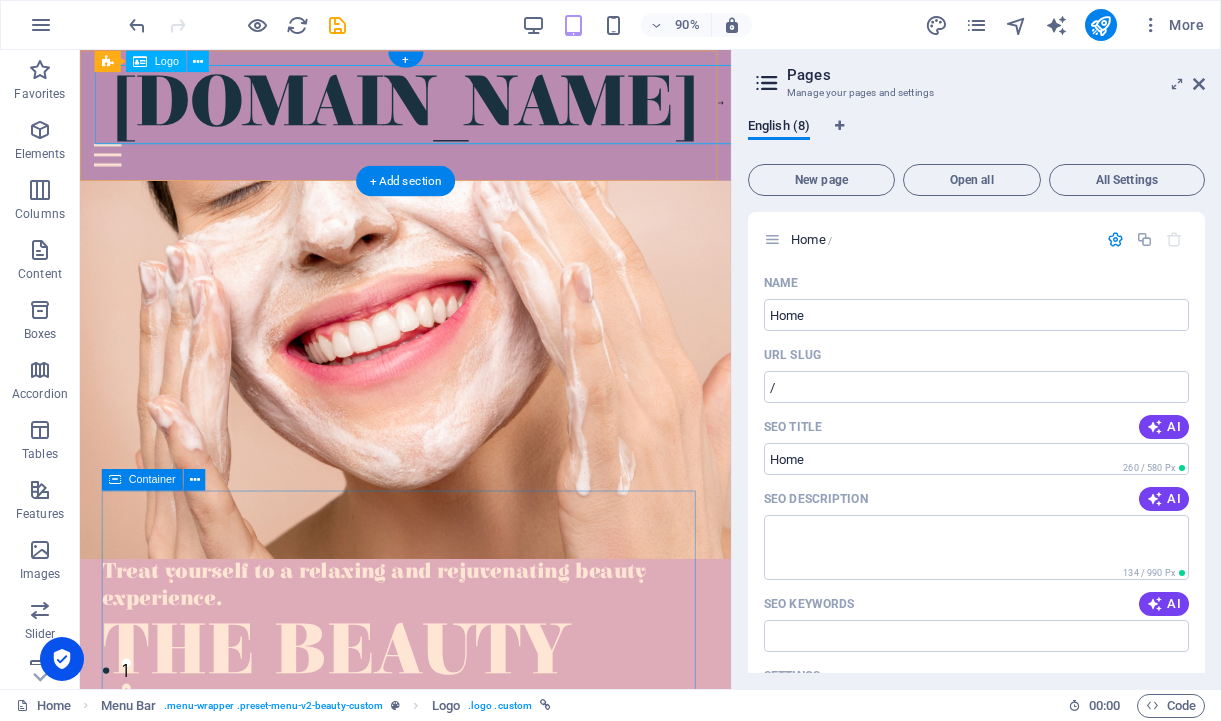 click on "[DOMAIN_NAME]" at bounding box center (441, 110) 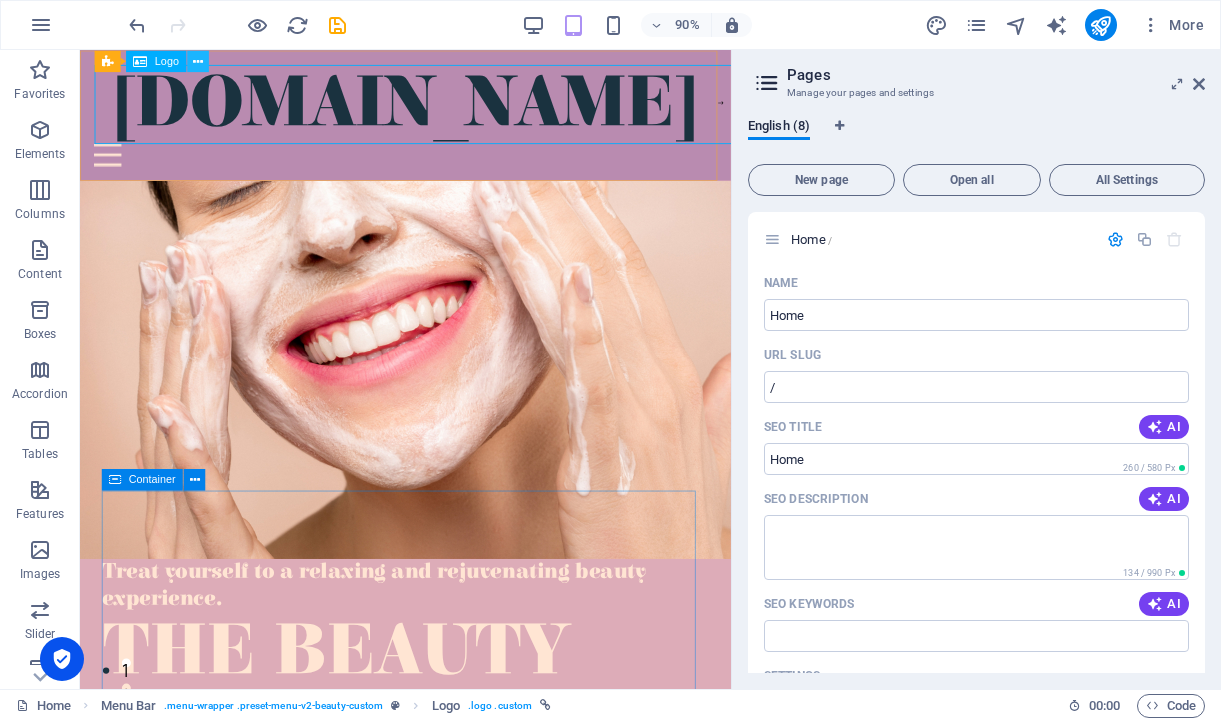 click at bounding box center (198, 60) 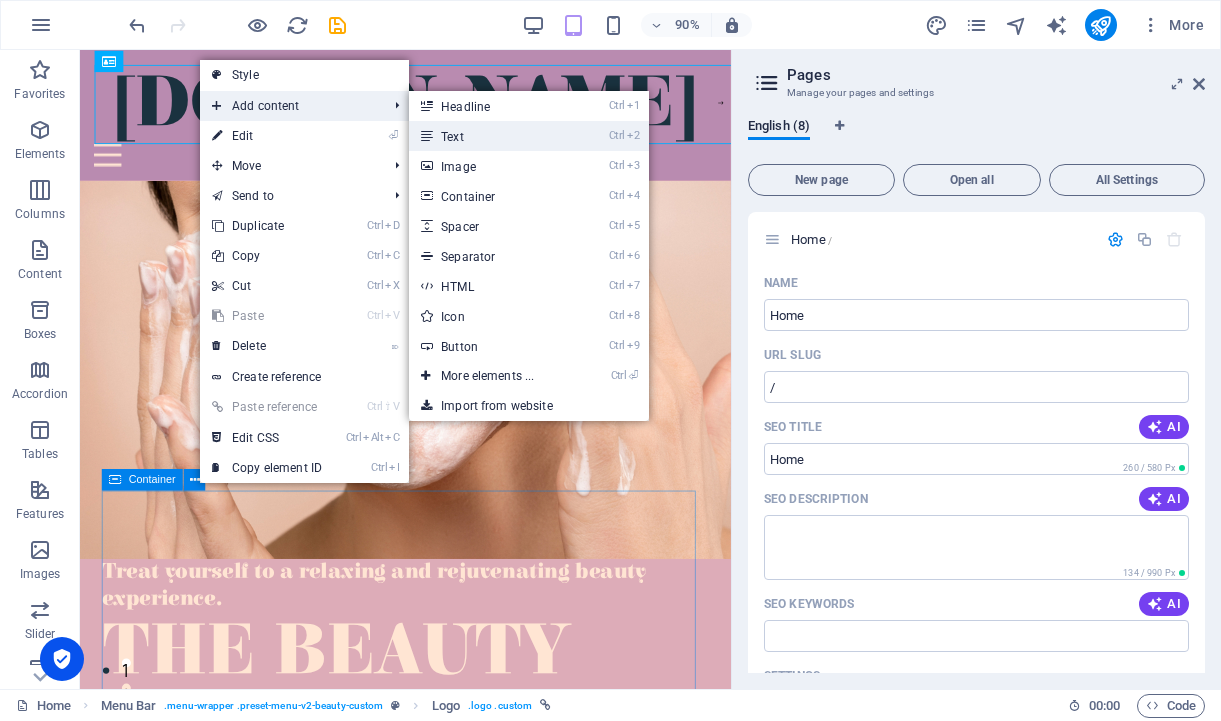 click on "Ctrl 2  Text" at bounding box center (491, 136) 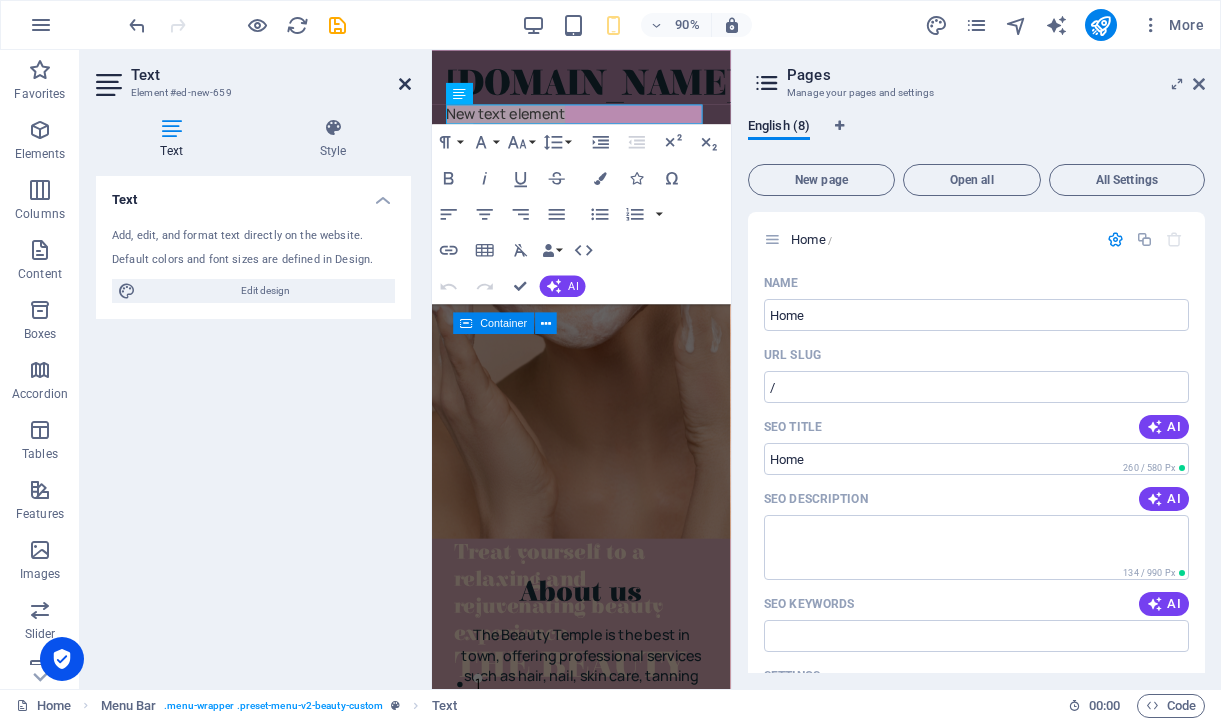 click at bounding box center (405, 84) 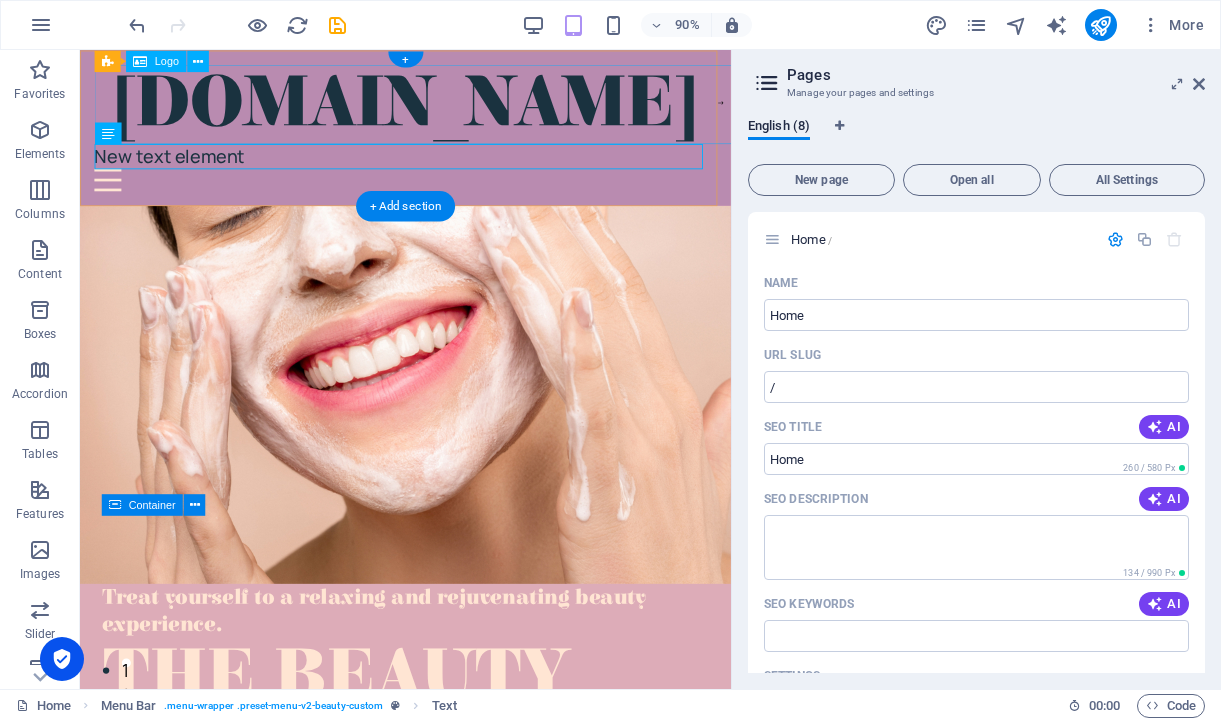 click on "[DOMAIN_NAME]" at bounding box center [441, 110] 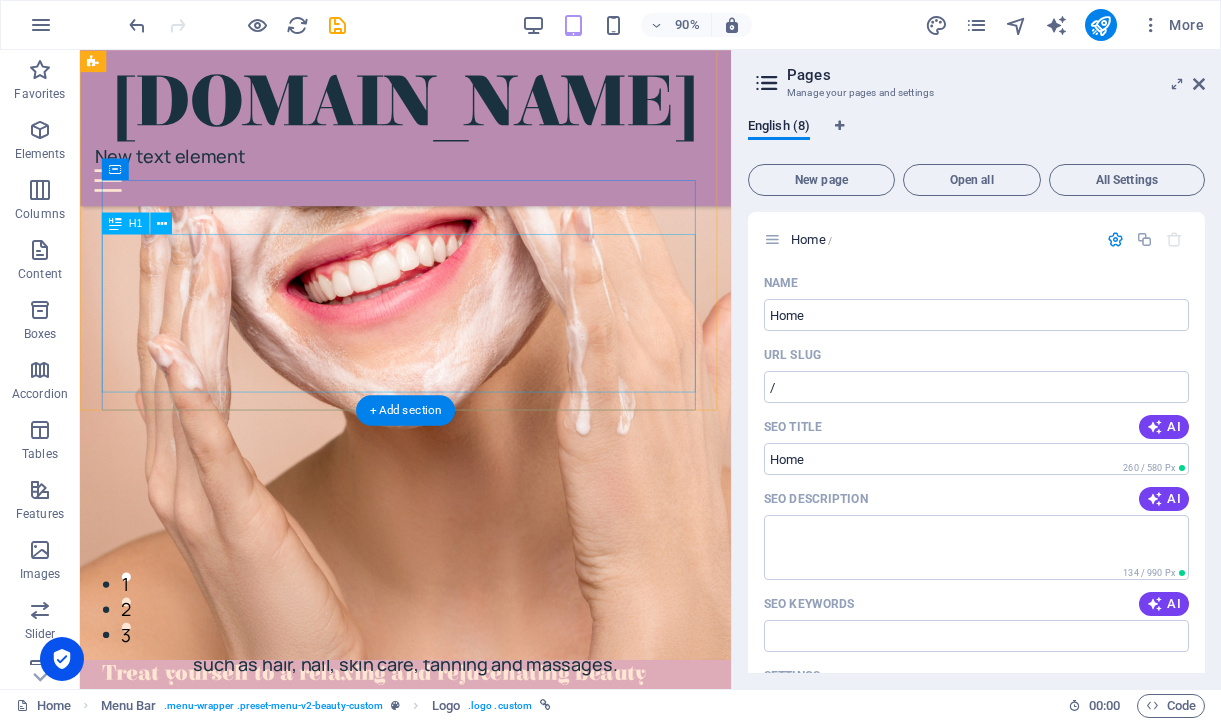 scroll, scrollTop: 200, scrollLeft: 0, axis: vertical 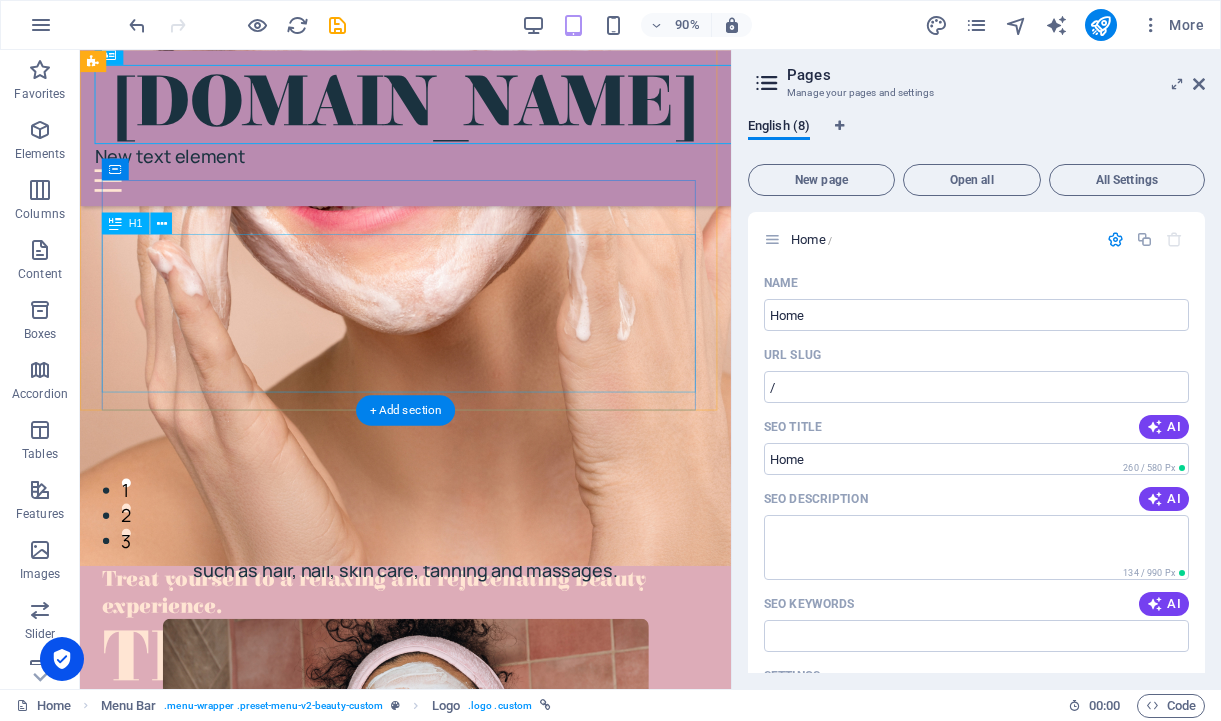click on "The Beauty Temple" at bounding box center (441, 771) 